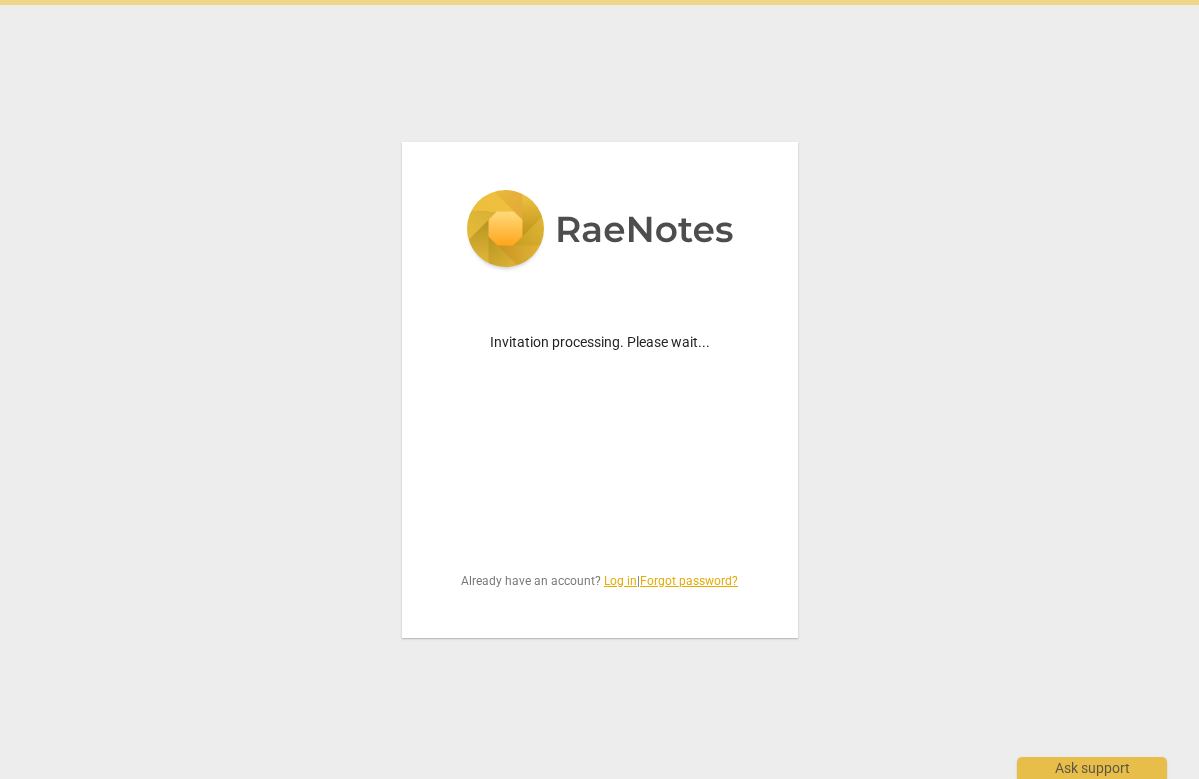 scroll, scrollTop: 0, scrollLeft: 0, axis: both 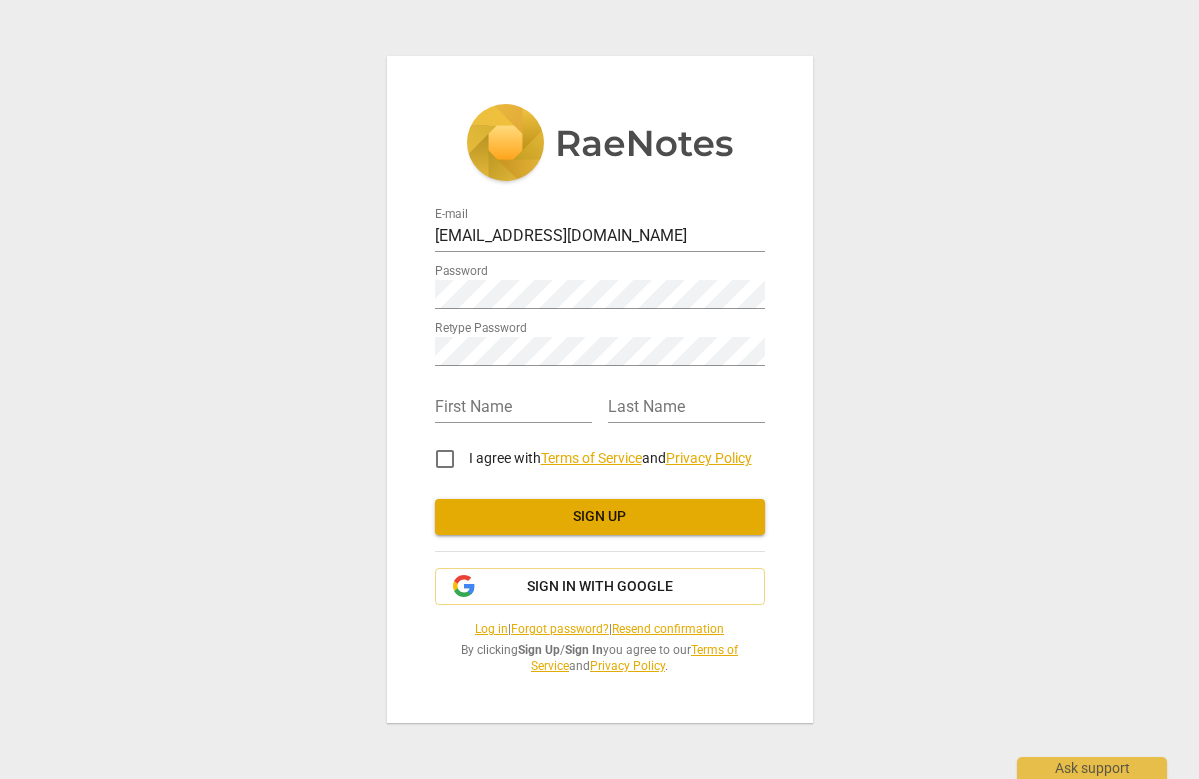 click on "E-mail dayal.krishnan@gmail.com Password Retype Password First Name Last Name I agree with  Terms of Service  and  Privacy Policy Sign up Sign in with Google Log in    |    Forgot password?    |    Resend confirmation By clicking  Sign Up / Sign In  you agree to our  Terms of Service  and  Privacy Policy ." at bounding box center (599, 389) 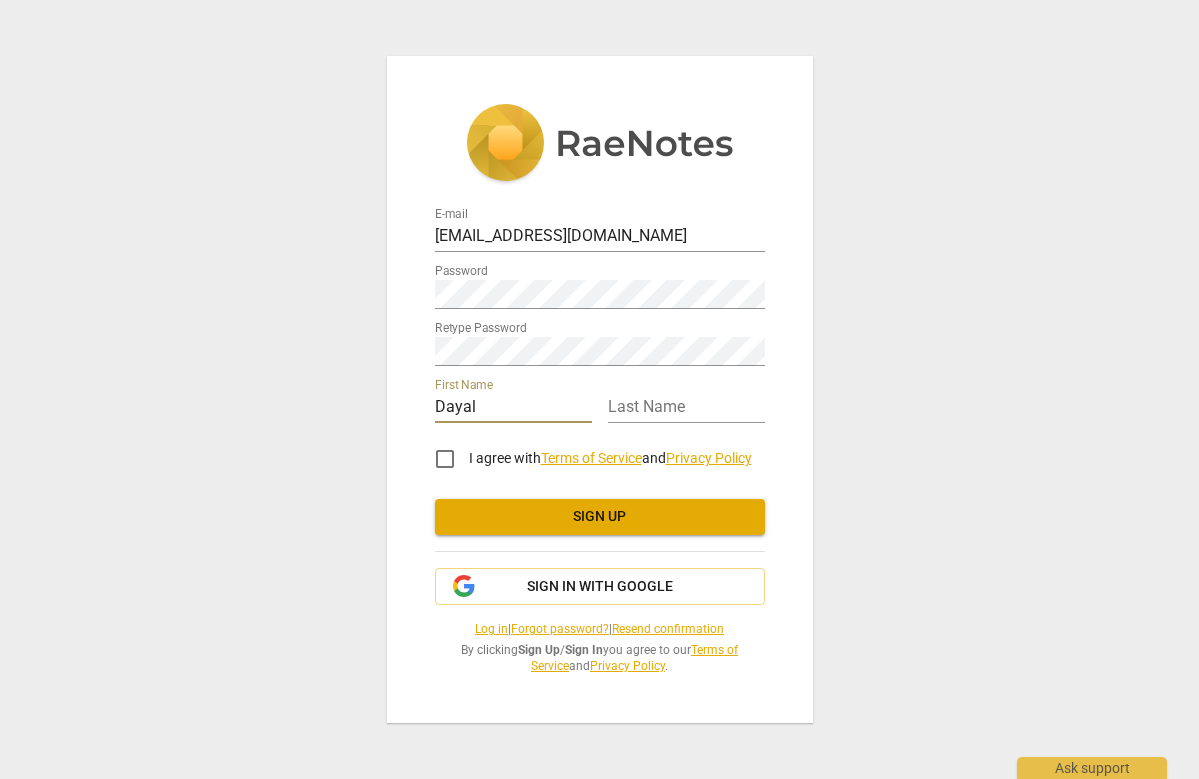 type on "Dayal" 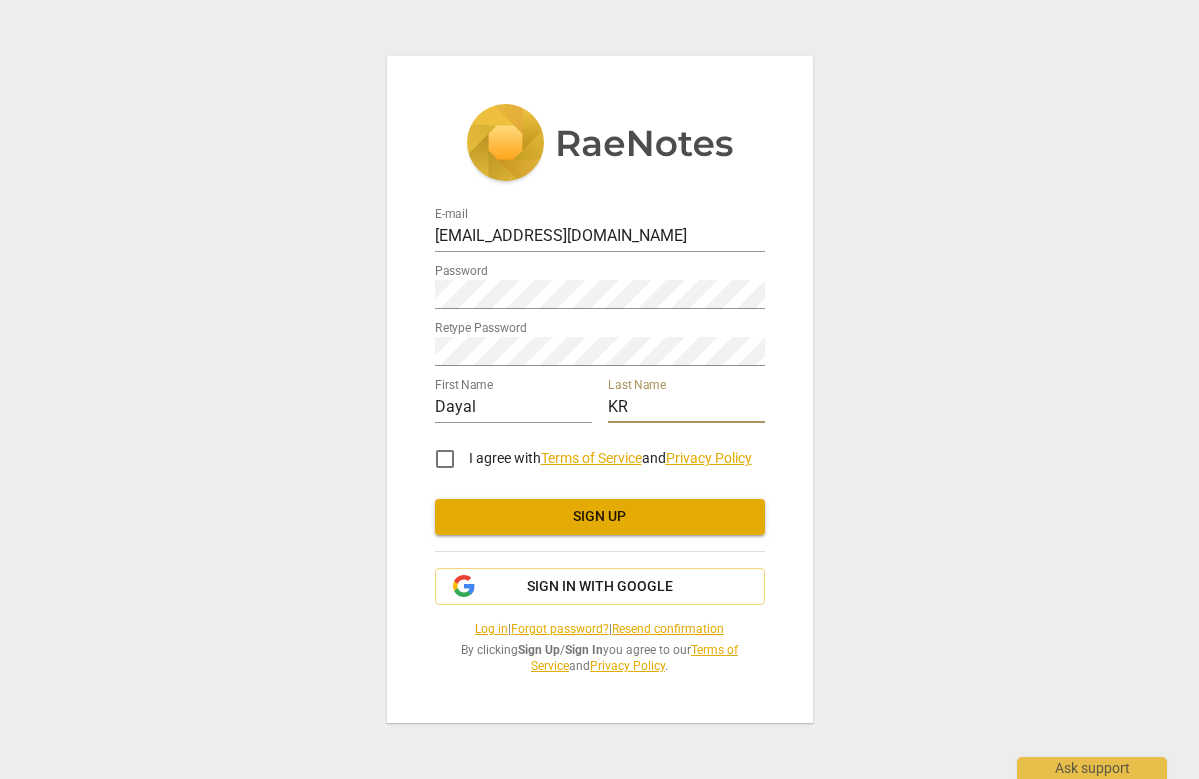 type on "KR" 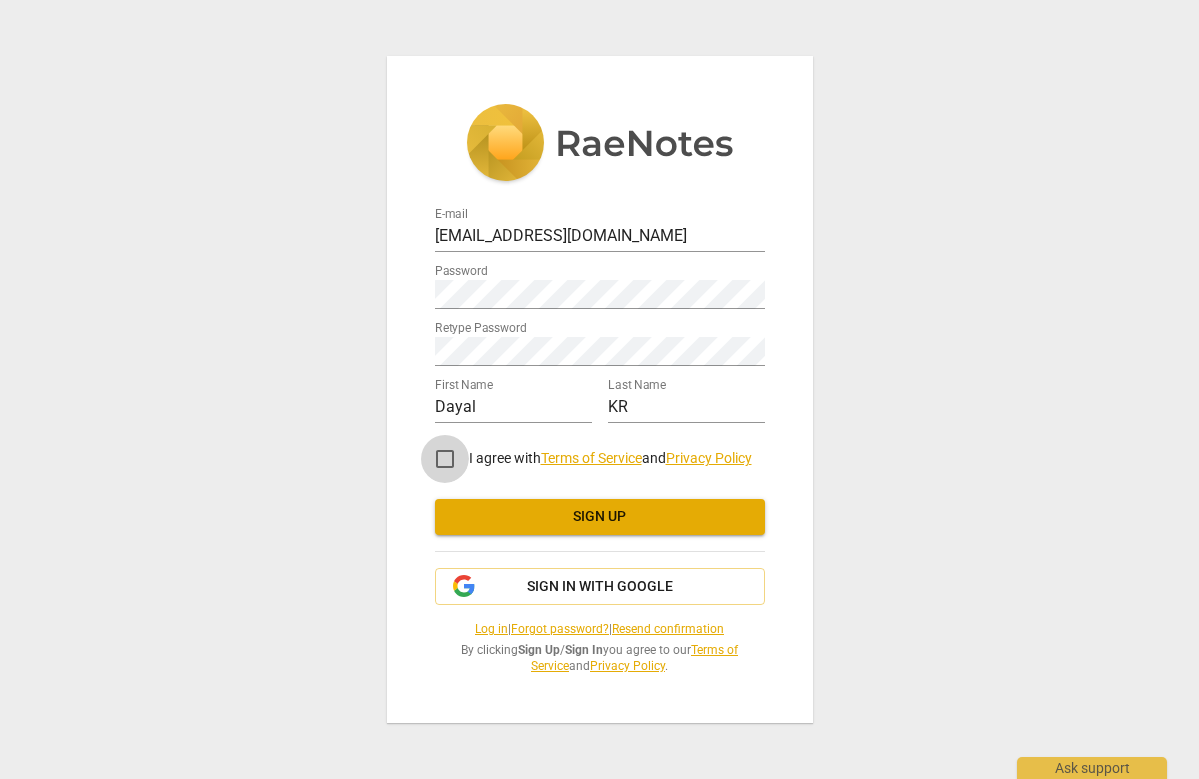 click on "I agree with  Terms of Service  and  Privacy Policy" at bounding box center [445, 459] 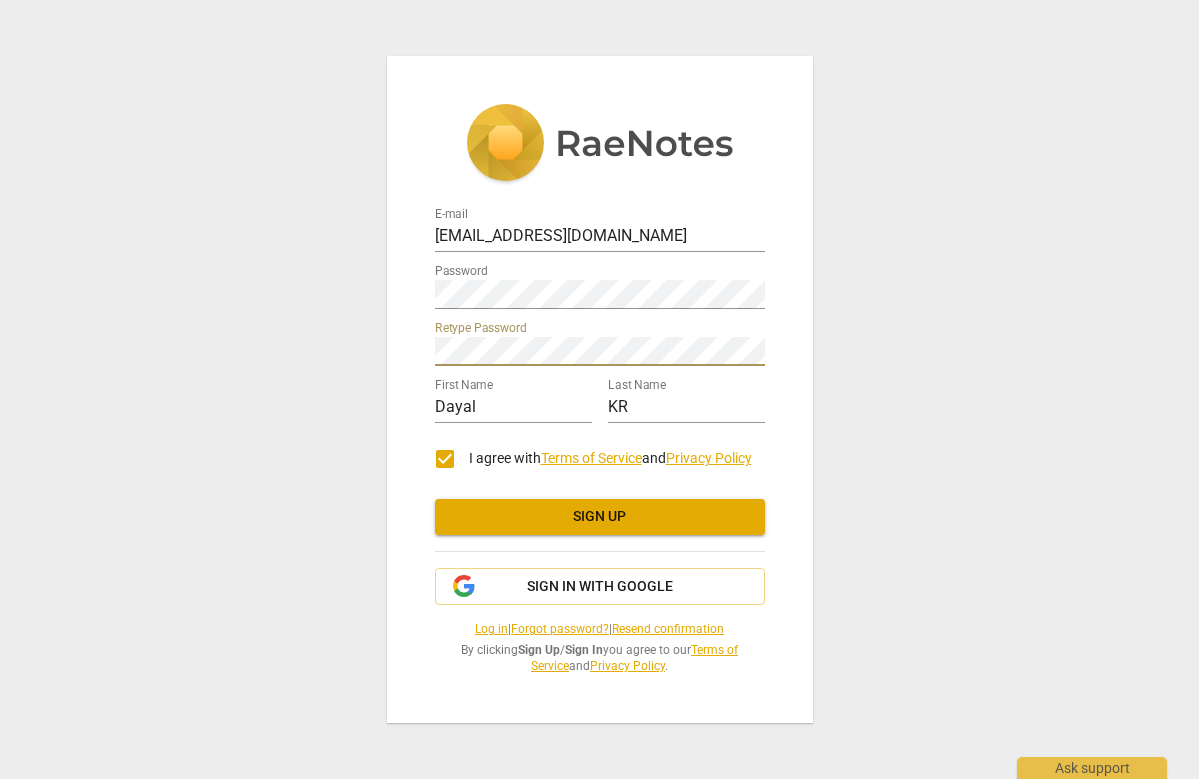 click on "E-mail dayal.krishnan@gmail.com Password Retype Password First Name Dayal Last Name KR I agree with  Terms of Service  and  Privacy Policy Sign up Sign in with Google Log in    |    Forgot password?    |    Resend confirmation By clicking  Sign Up / Sign In  you agree to our  Terms of Service  and  Privacy Policy ." at bounding box center [599, 389] 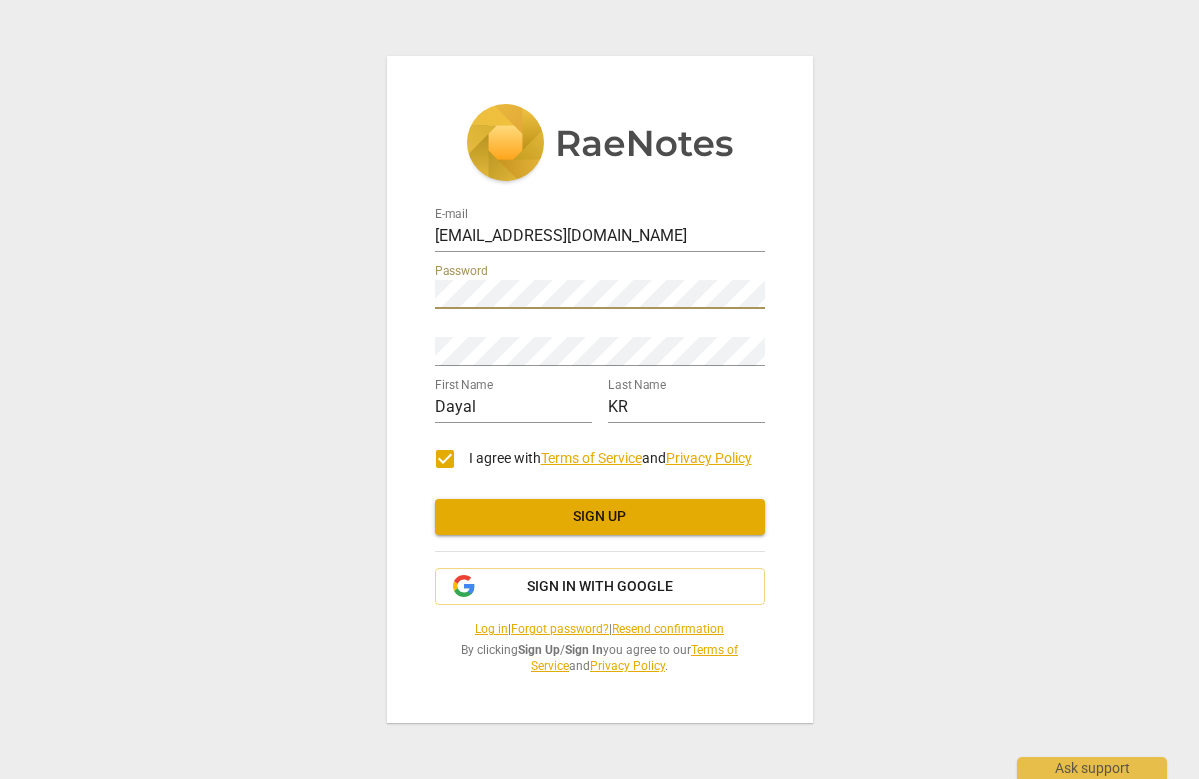 click on "I agree with  Terms of Service  and  Privacy Policy" at bounding box center (445, 459) 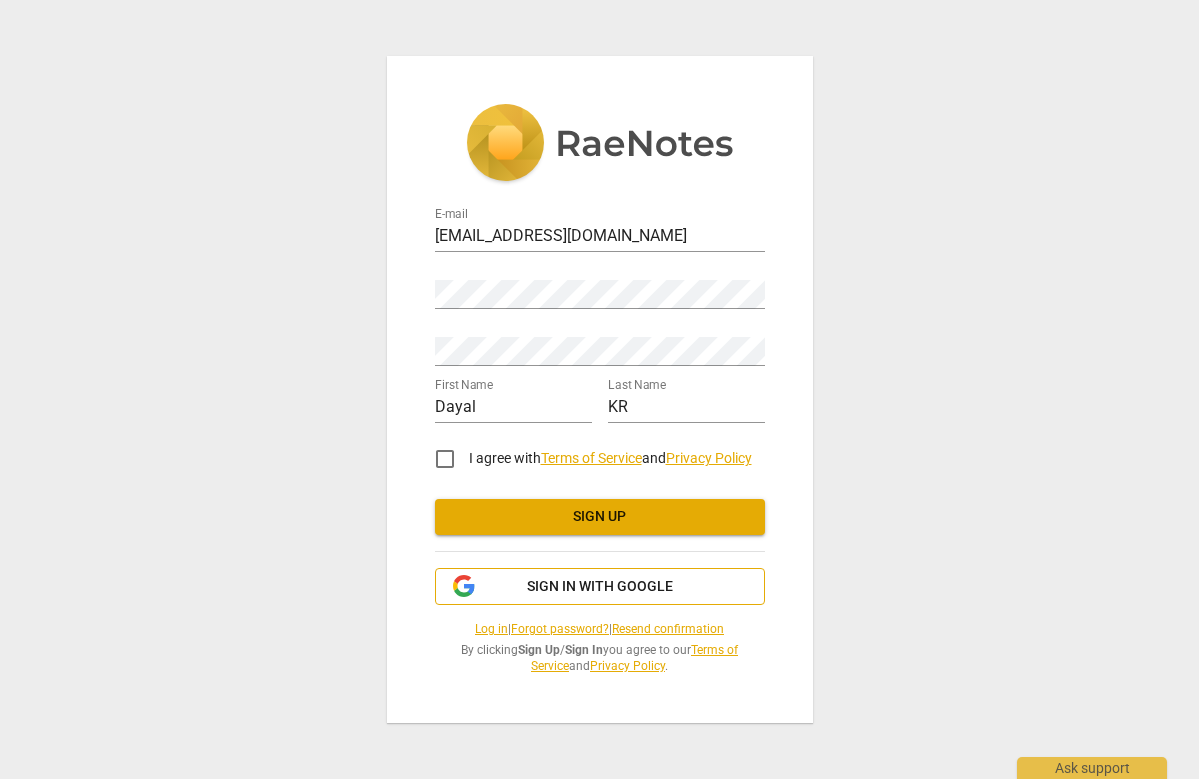 click on "Sign in with Google" at bounding box center [600, 587] 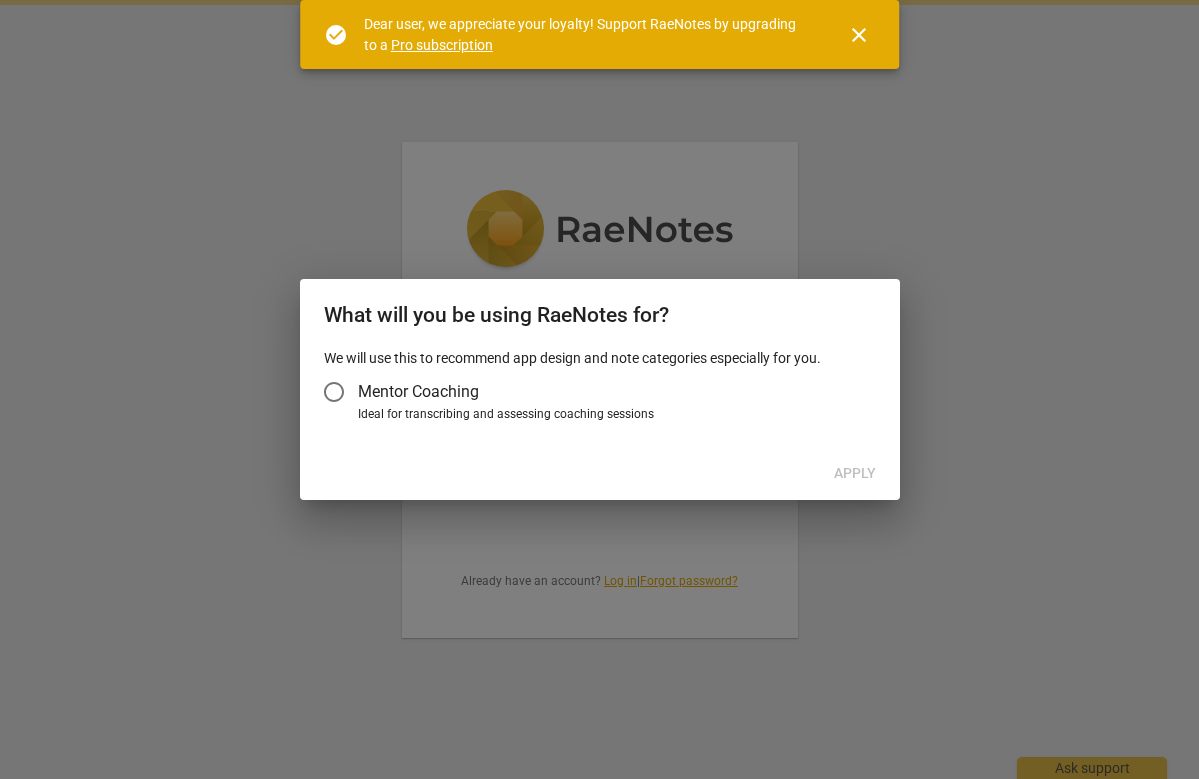 scroll, scrollTop: 0, scrollLeft: 0, axis: both 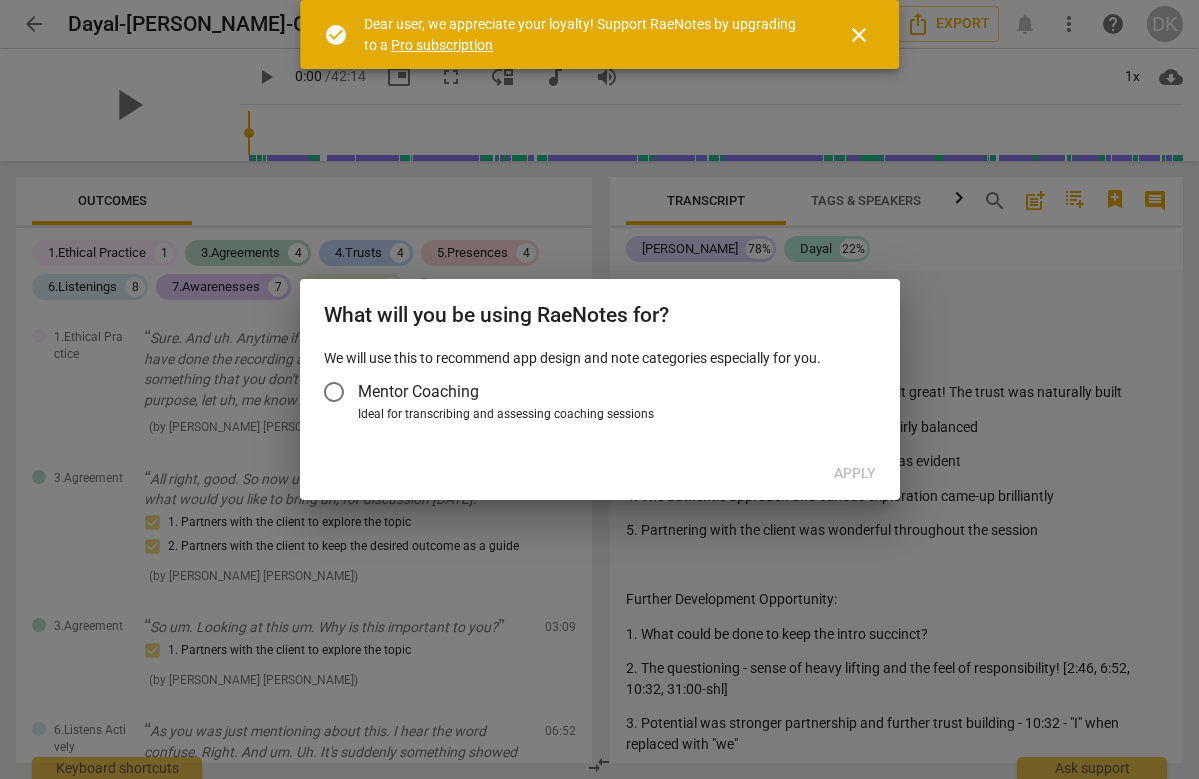 click on "Mentor Coaching" at bounding box center [334, 392] 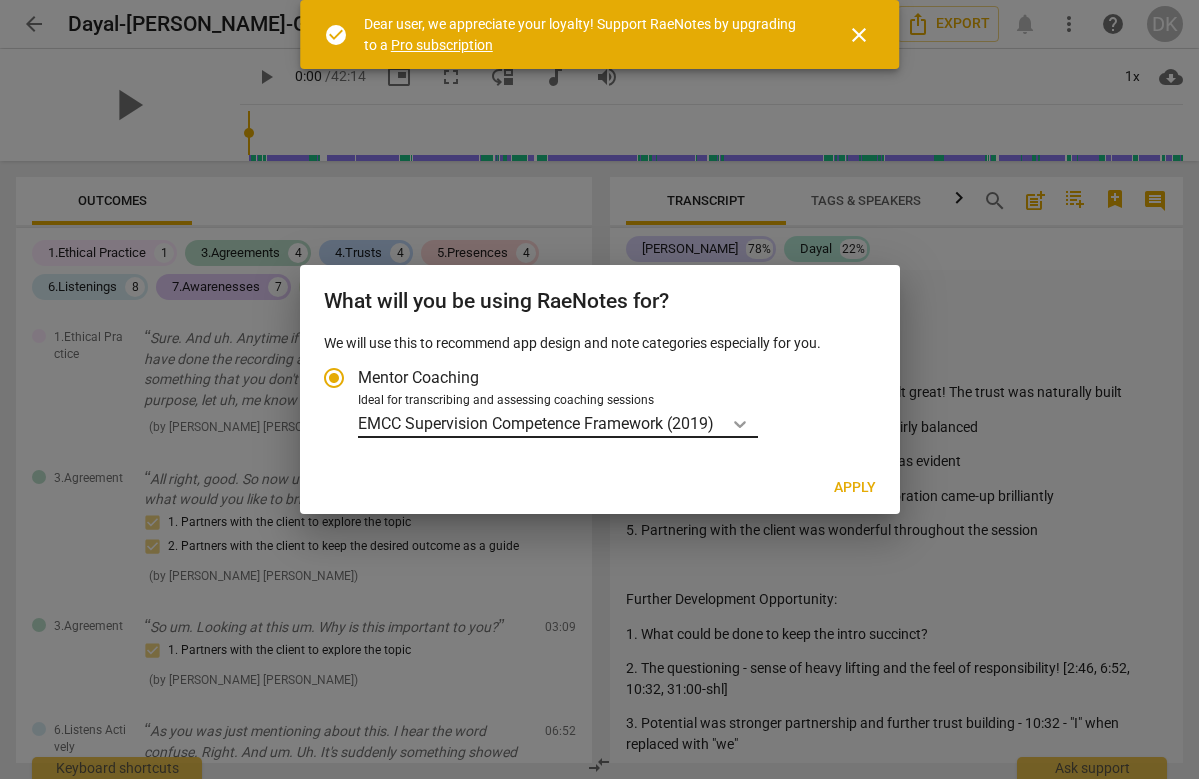 click 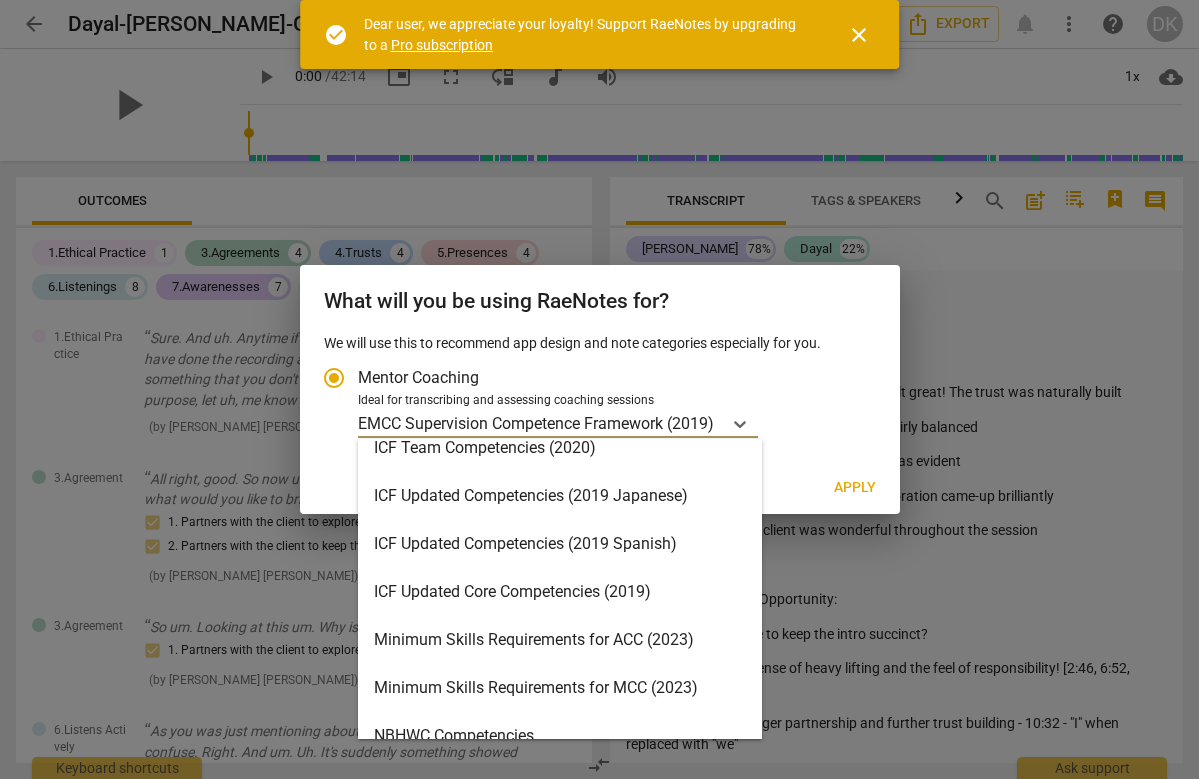 scroll, scrollTop: 272, scrollLeft: 0, axis: vertical 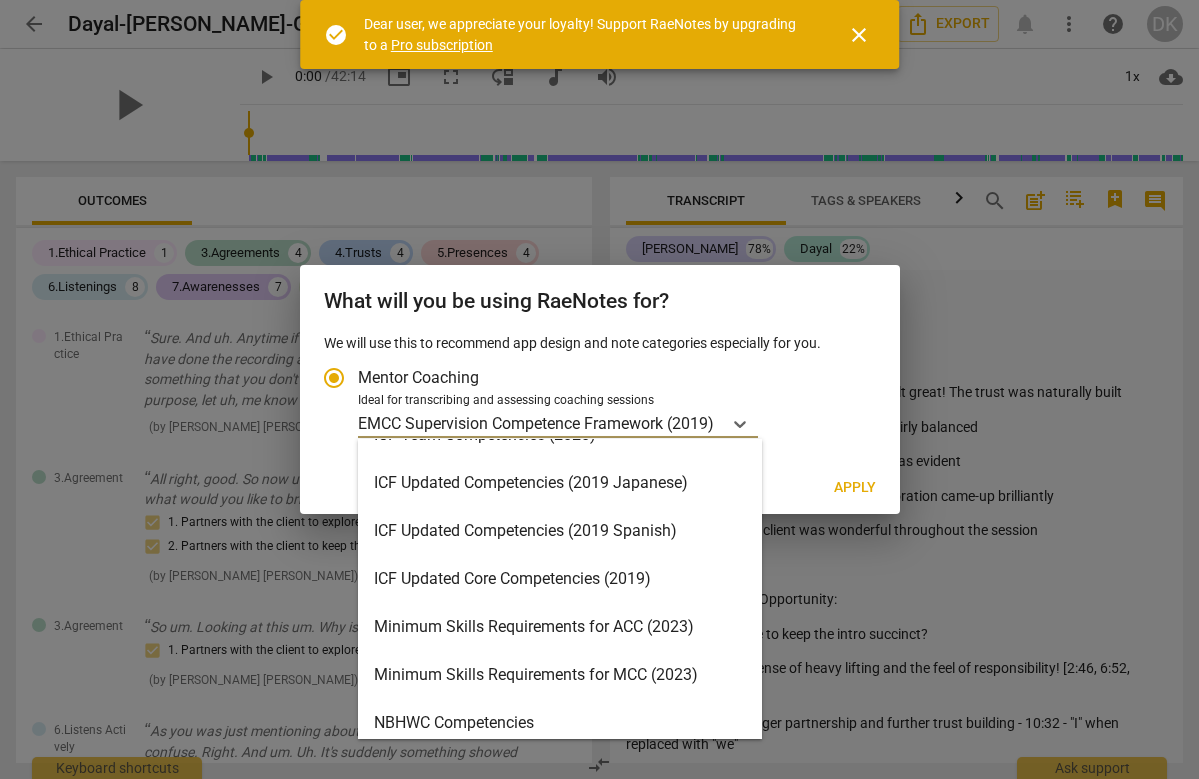 click on "Minimum Skills Requirements for MCC (2023)" at bounding box center [560, 675] 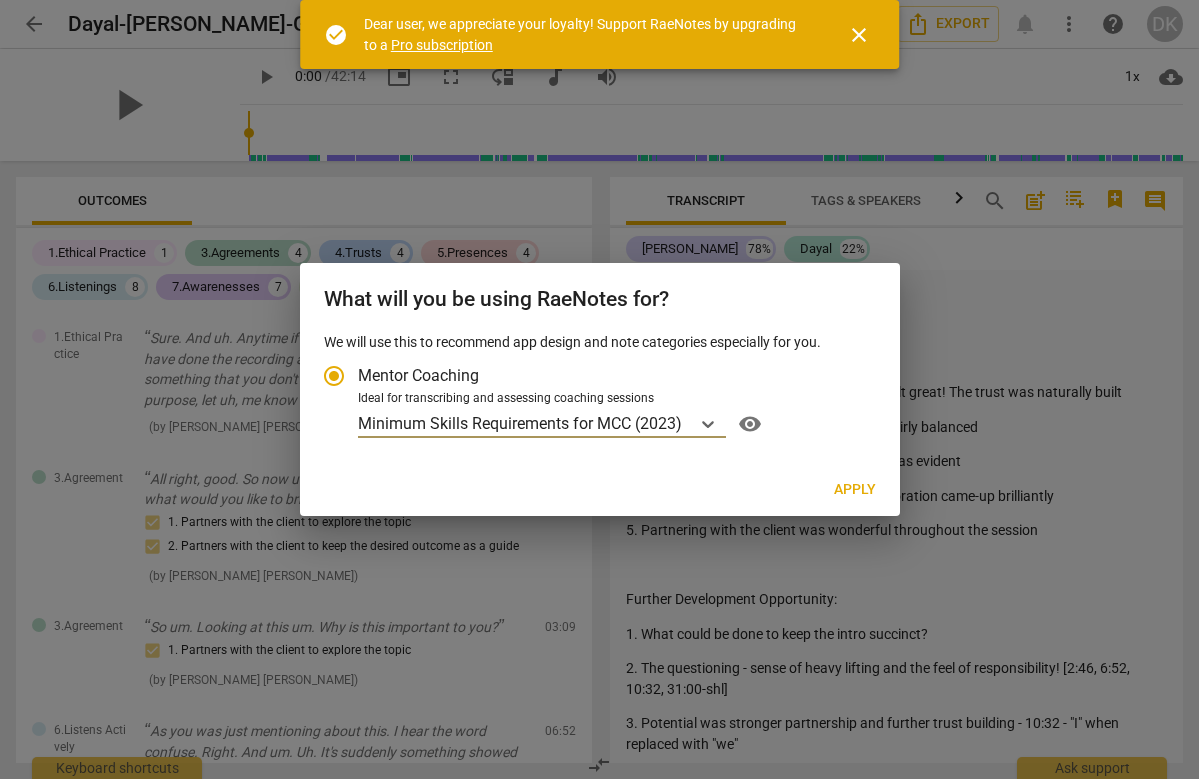 click on "Apply" at bounding box center (855, 490) 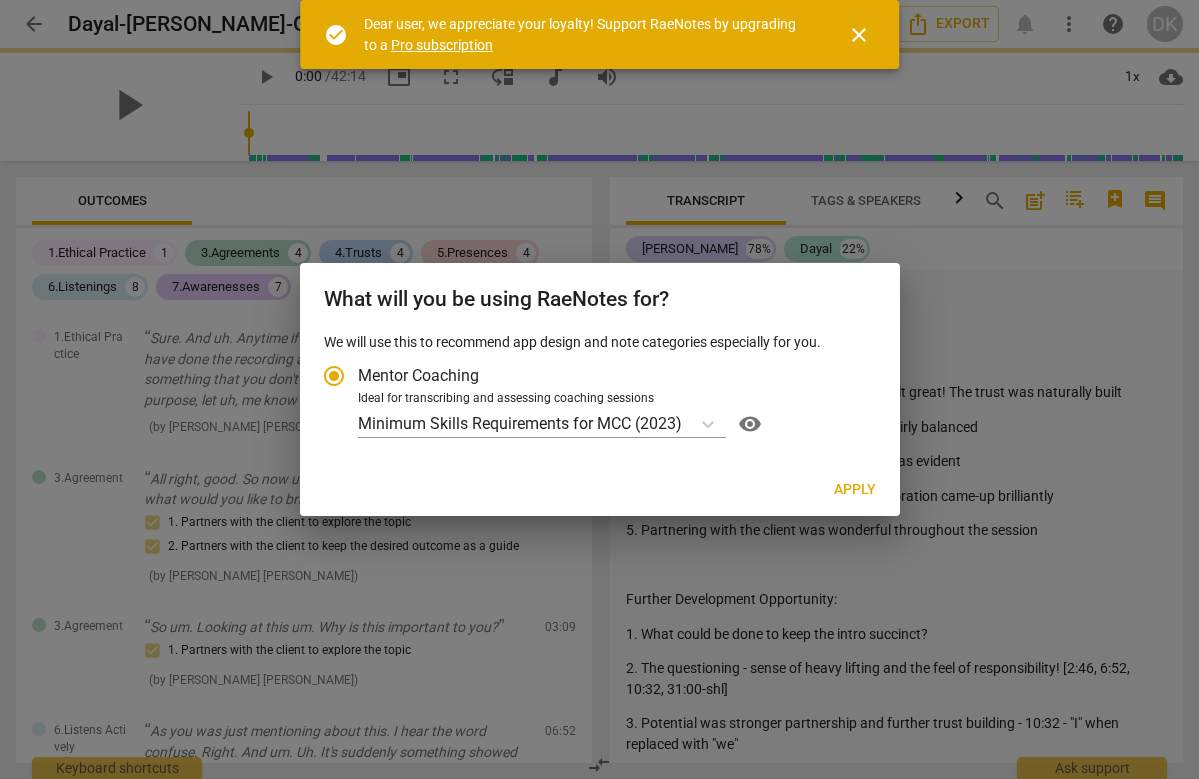 radio on "false" 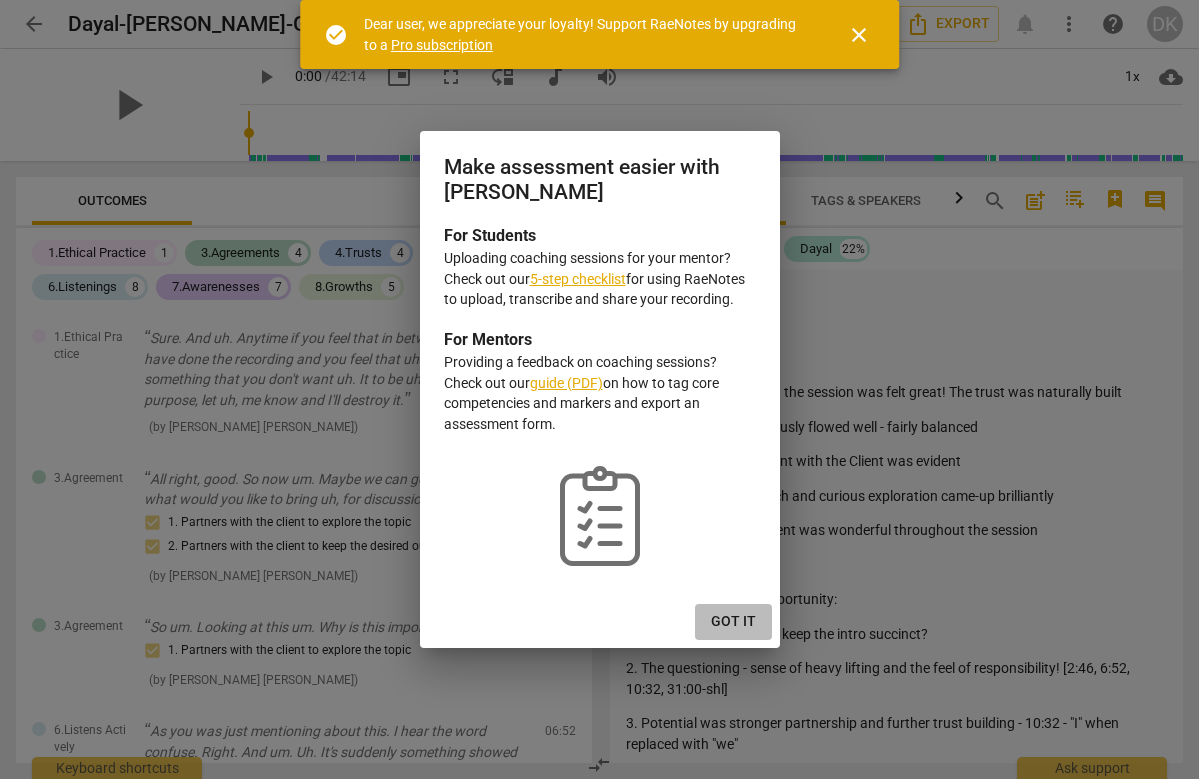 click on "Got it" at bounding box center [733, 622] 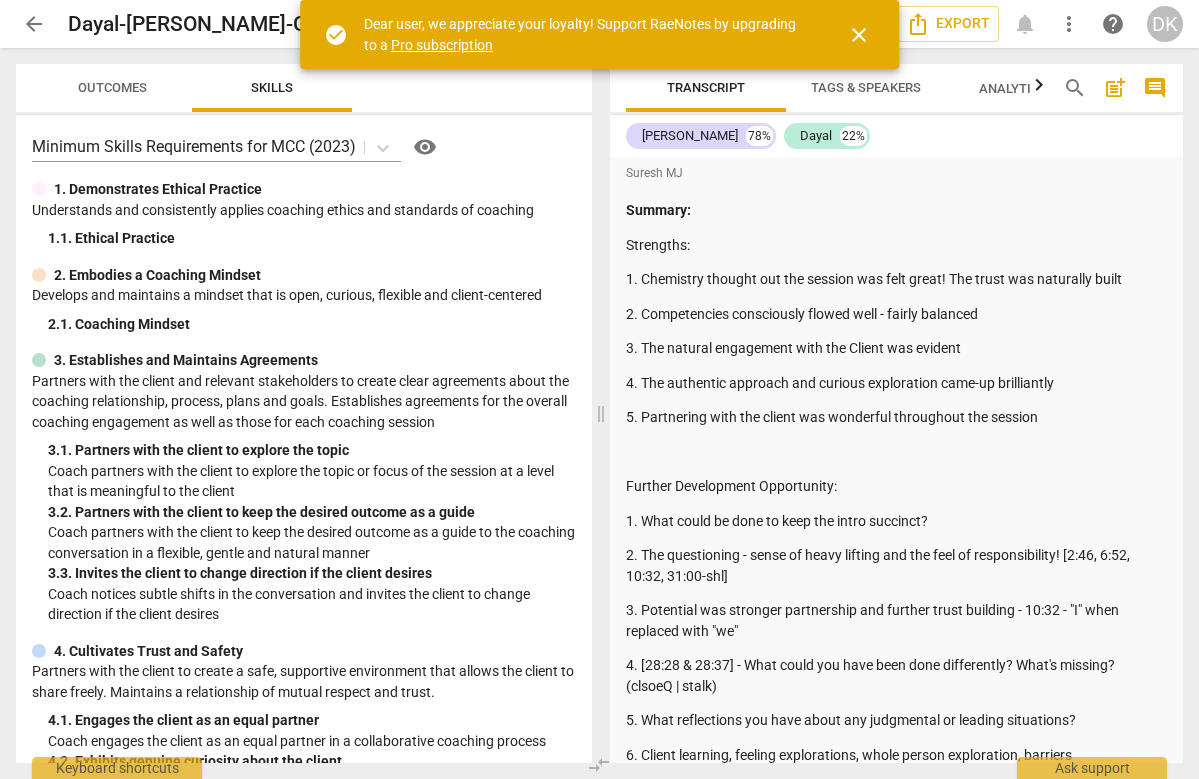 scroll, scrollTop: 0, scrollLeft: 0, axis: both 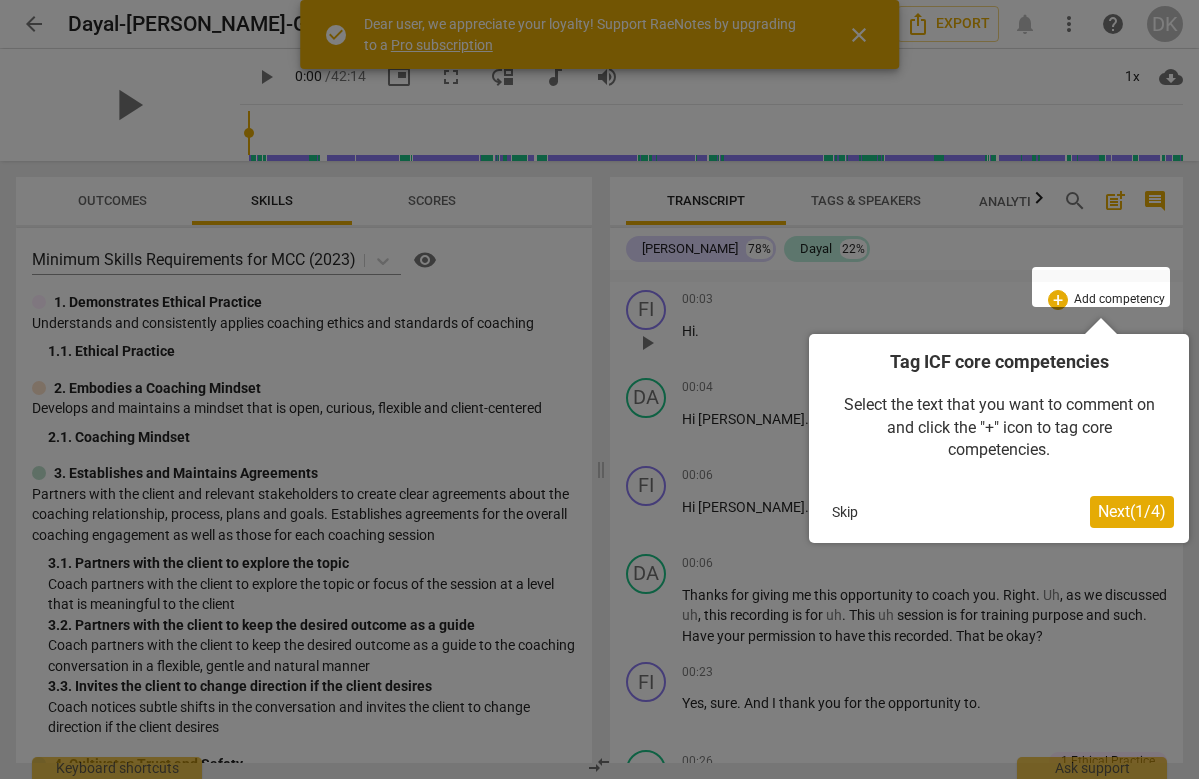 click on "Next  ( 1 / 4 )" at bounding box center [1132, 511] 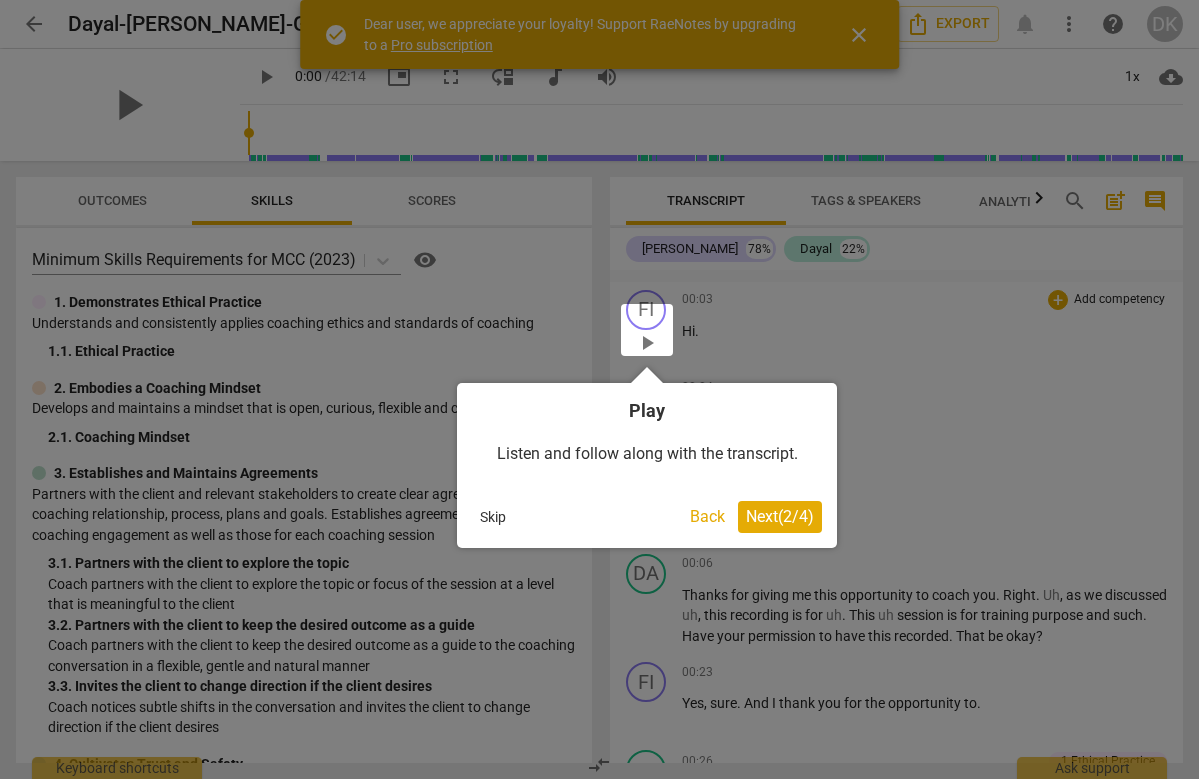 click on "Next  ( 2 / 4 )" at bounding box center [780, 516] 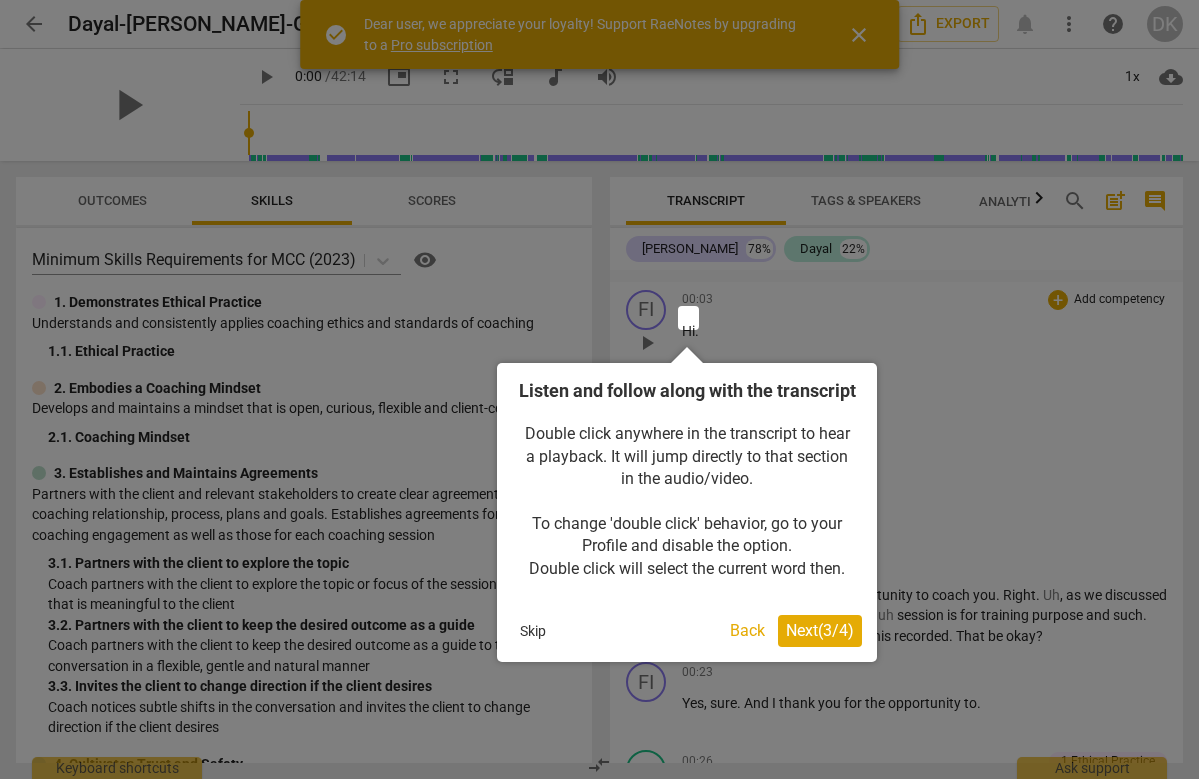 click on "Next  ( 3 / 4 )" at bounding box center [820, 630] 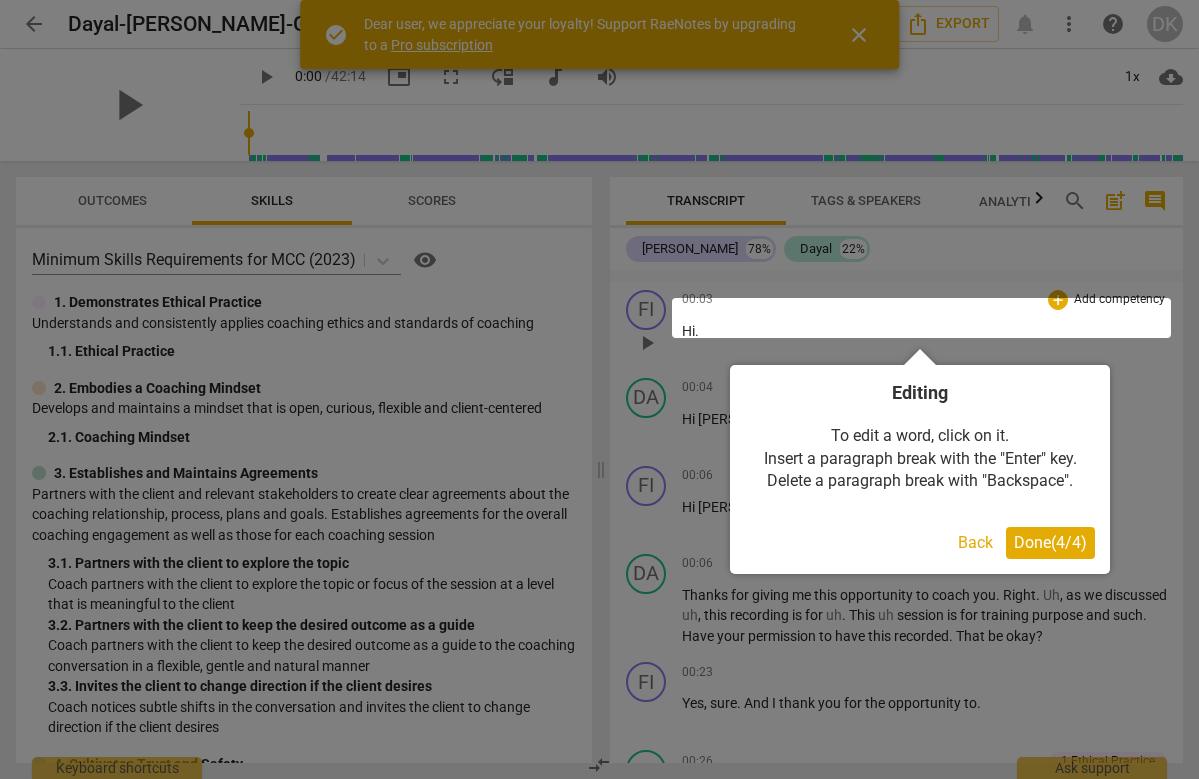 click on "Done  ( 4 / 4 )" at bounding box center (1050, 542) 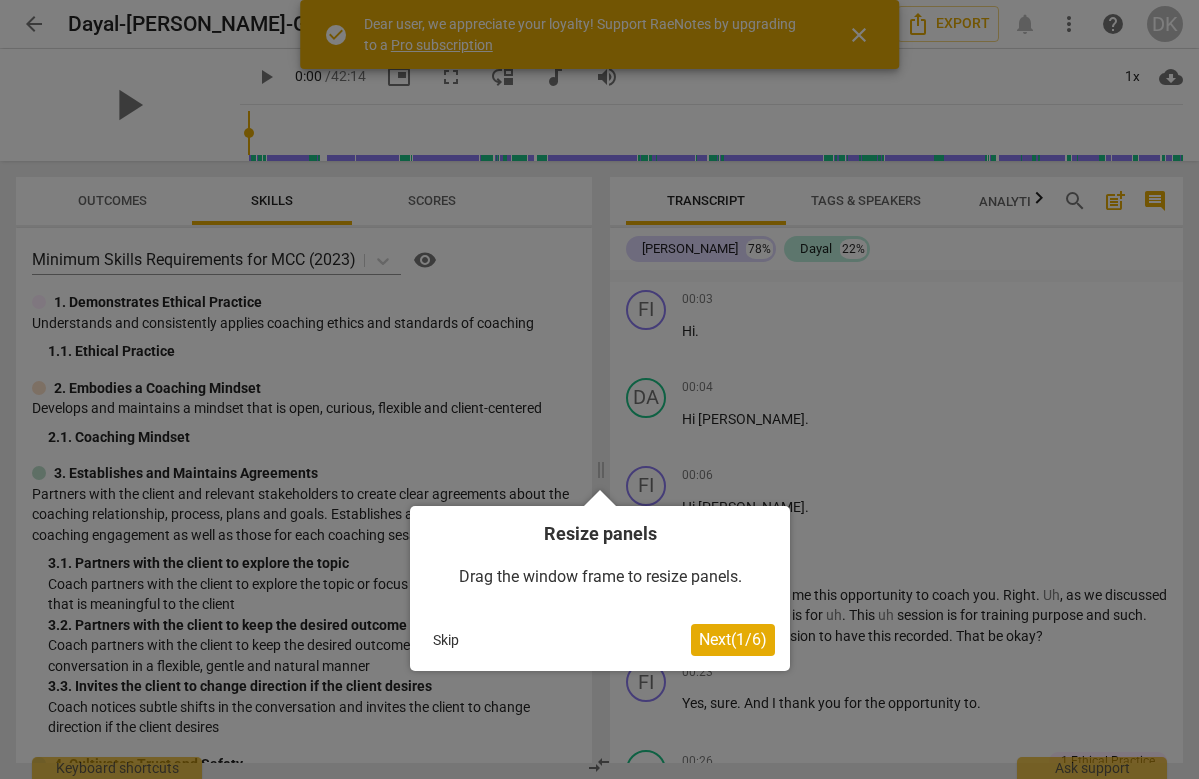click on "Next  ( 1 / 6 )" at bounding box center [733, 639] 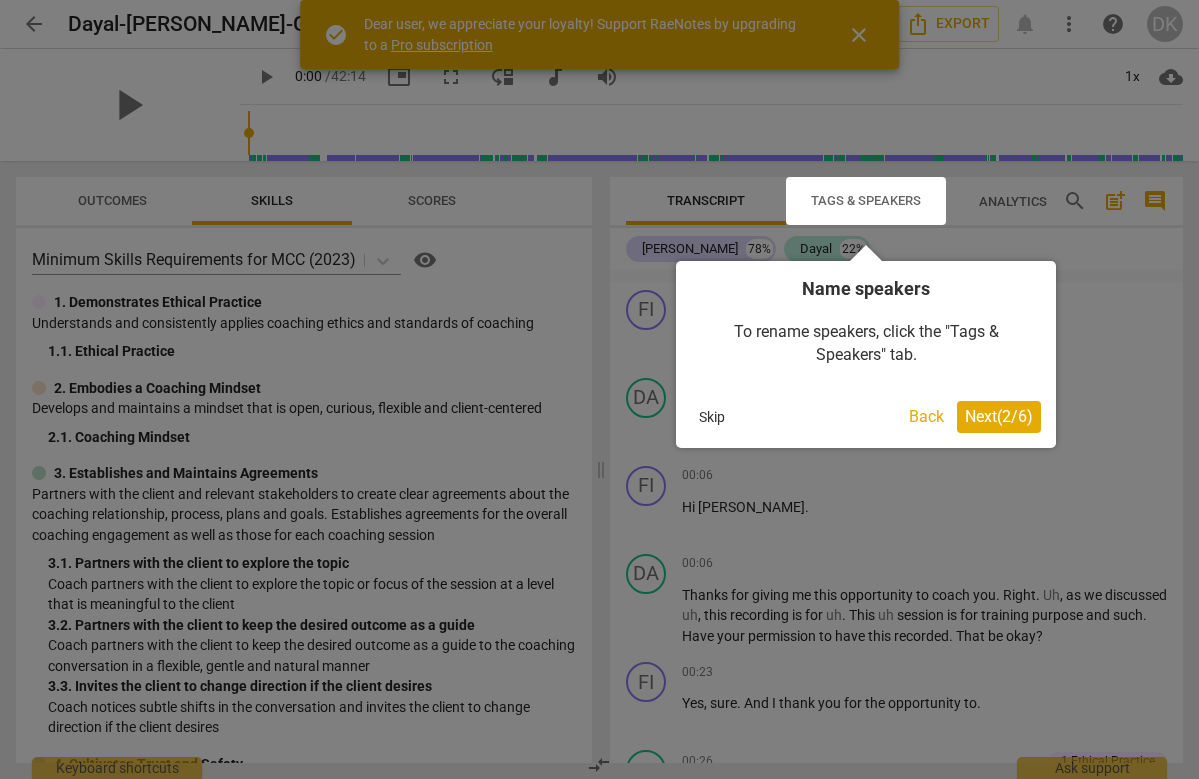 click on "Next  ( 2 / 6 )" at bounding box center [999, 416] 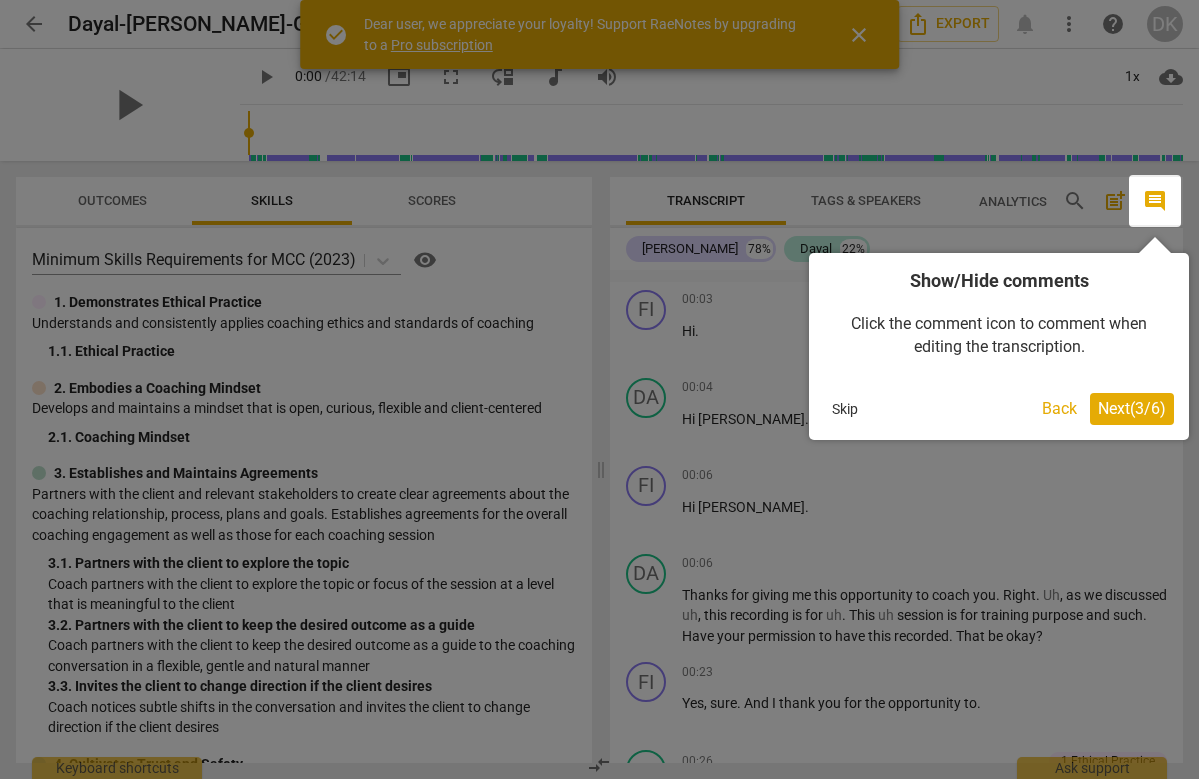 click on "Next  ( 3 / 6 )" at bounding box center (1132, 408) 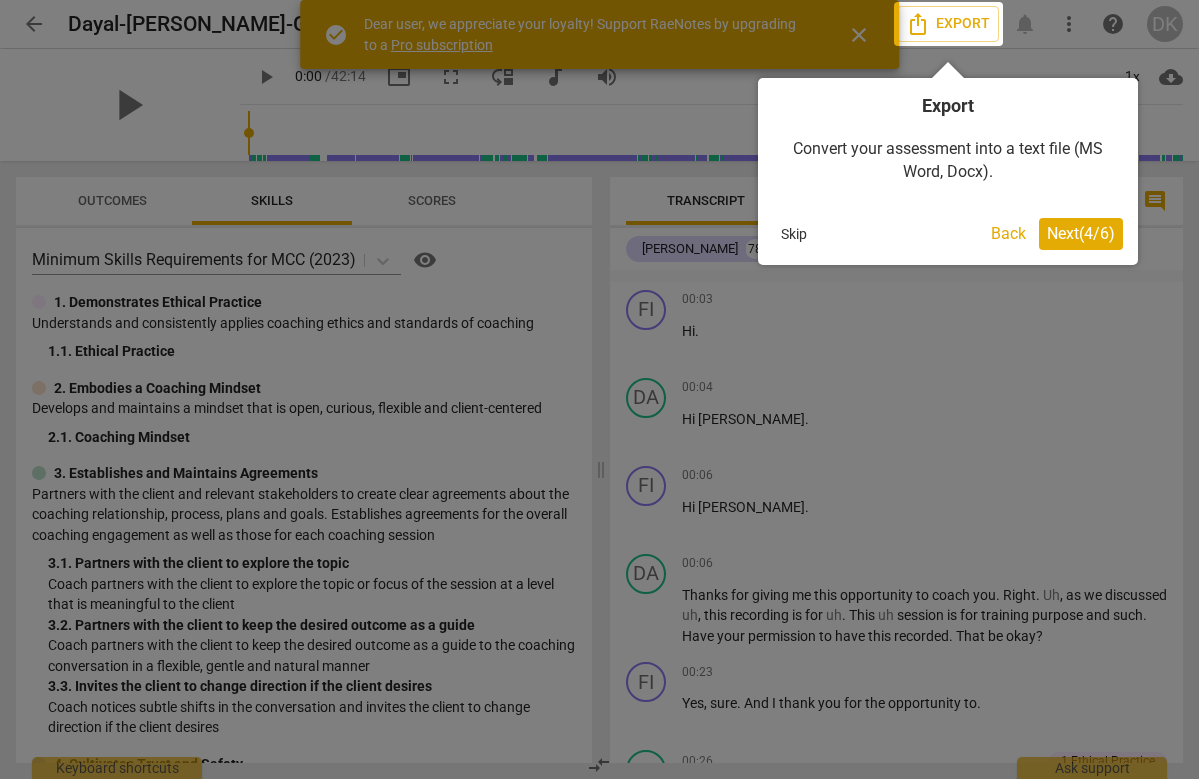 click on "Next  ( 4 / 6 )" at bounding box center [1081, 233] 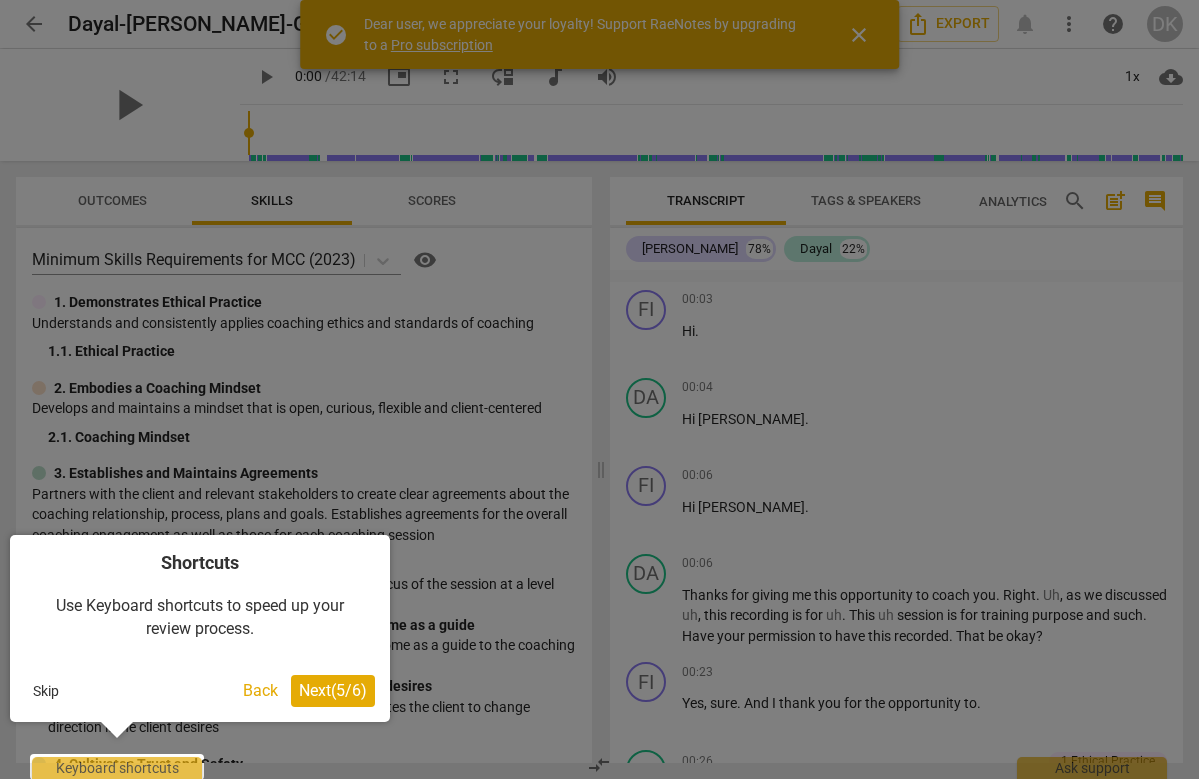 click on "Next  ( 5 / 6 )" at bounding box center (333, 690) 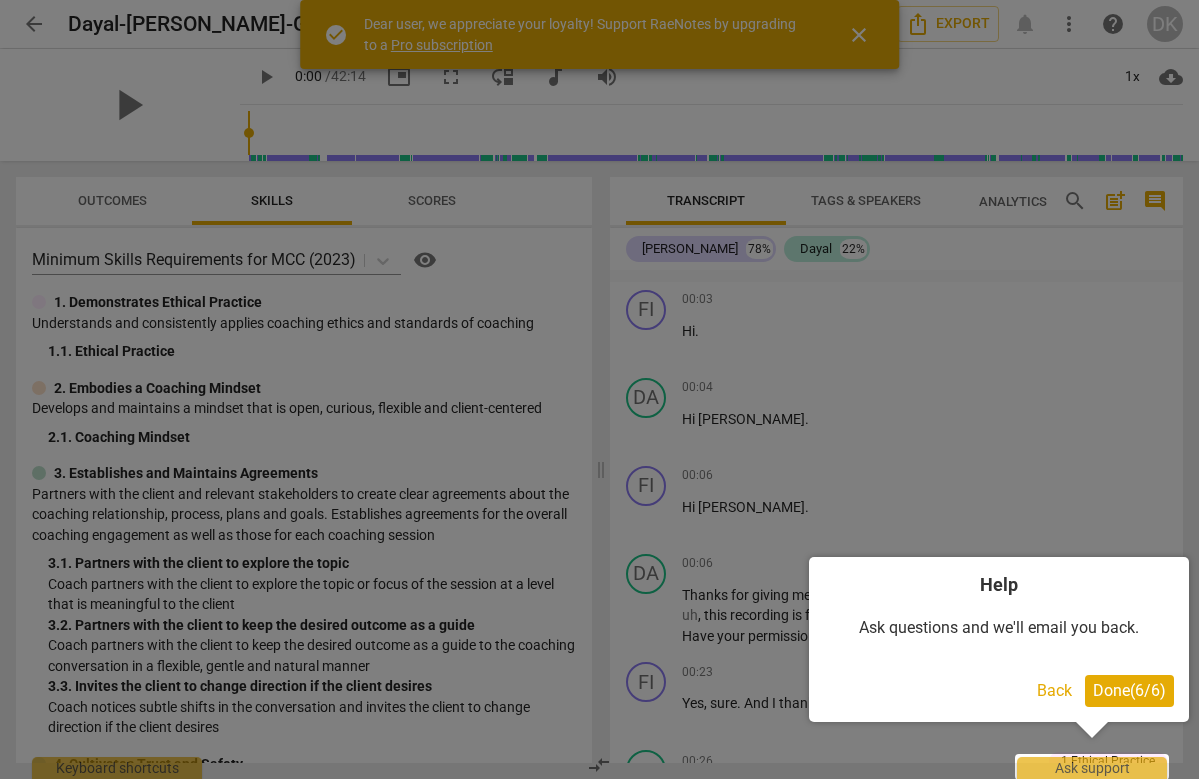 click on "Done  ( 6 / 6 )" at bounding box center [1129, 690] 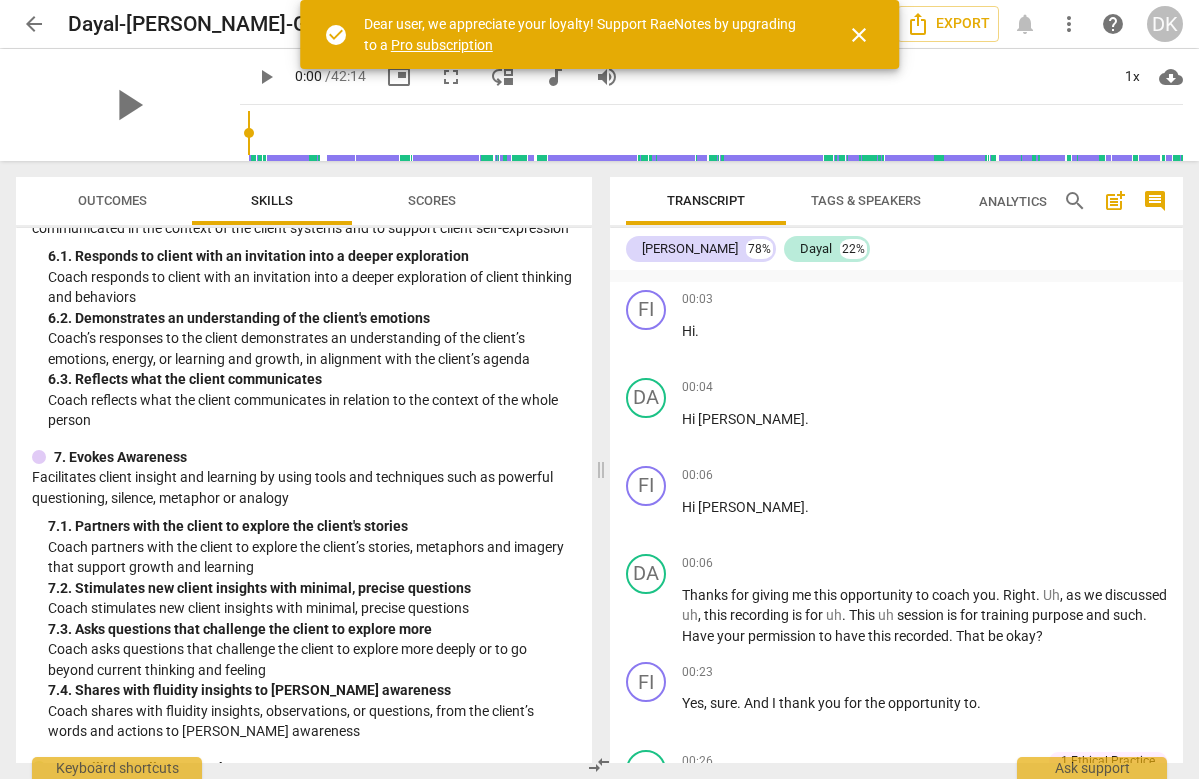 scroll, scrollTop: 0, scrollLeft: 0, axis: both 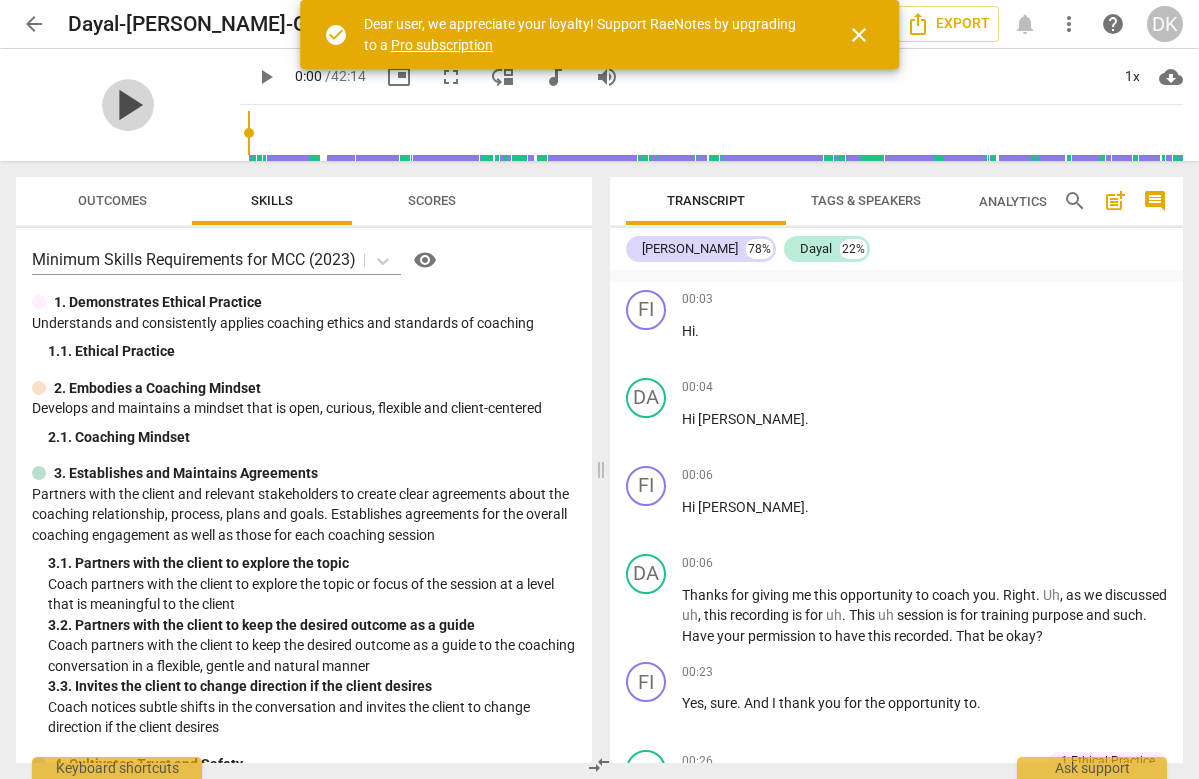 click on "play_arrow" at bounding box center (128, 105) 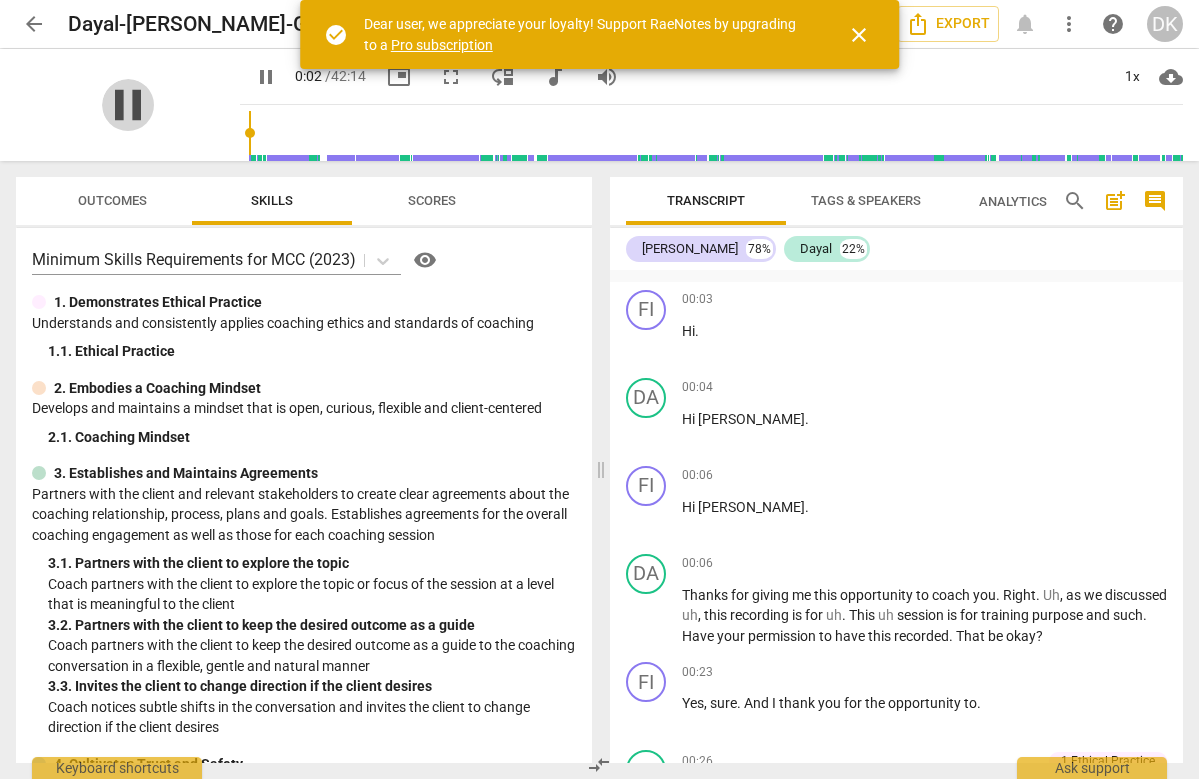 click on "pause" at bounding box center (128, 105) 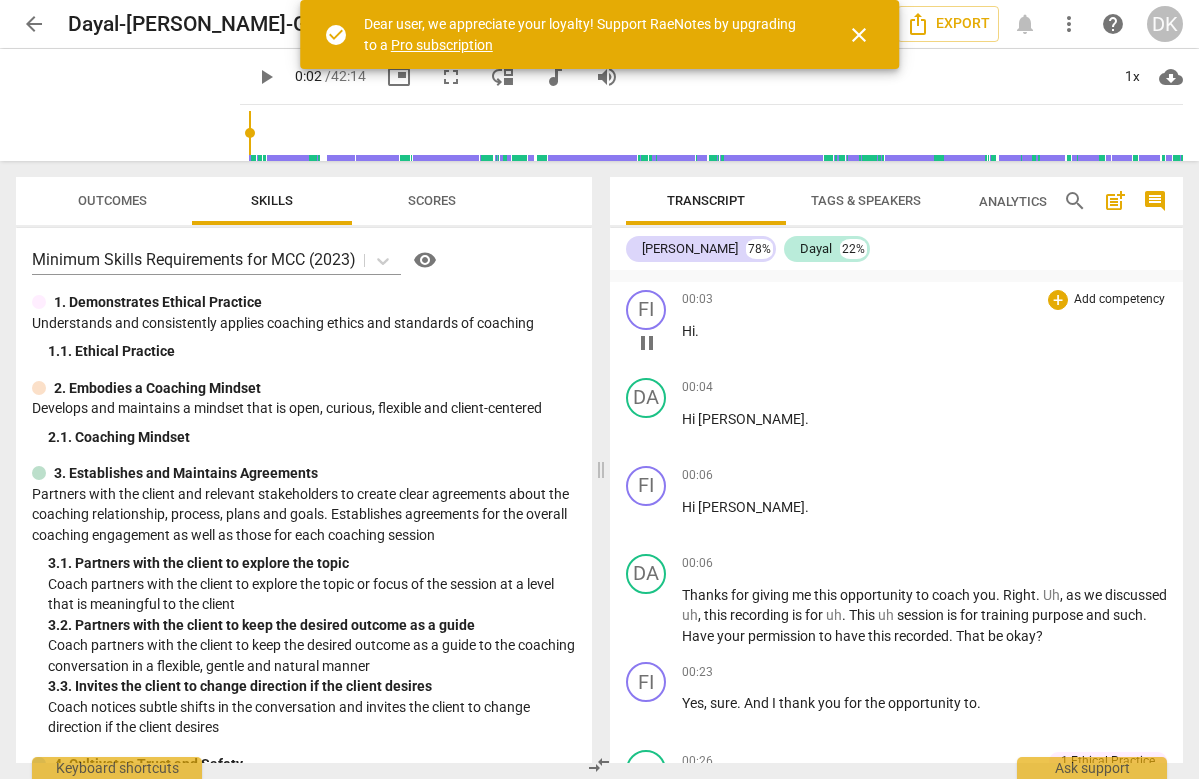 type on "3" 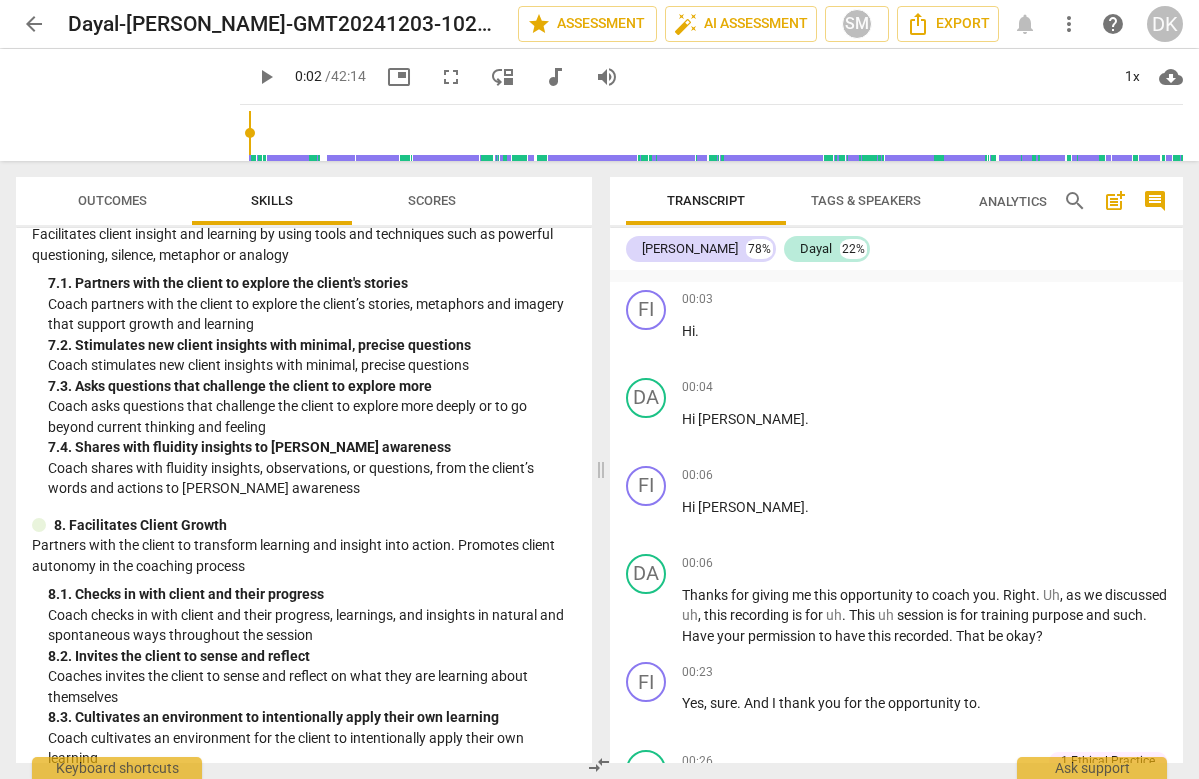 scroll, scrollTop: 1376, scrollLeft: 0, axis: vertical 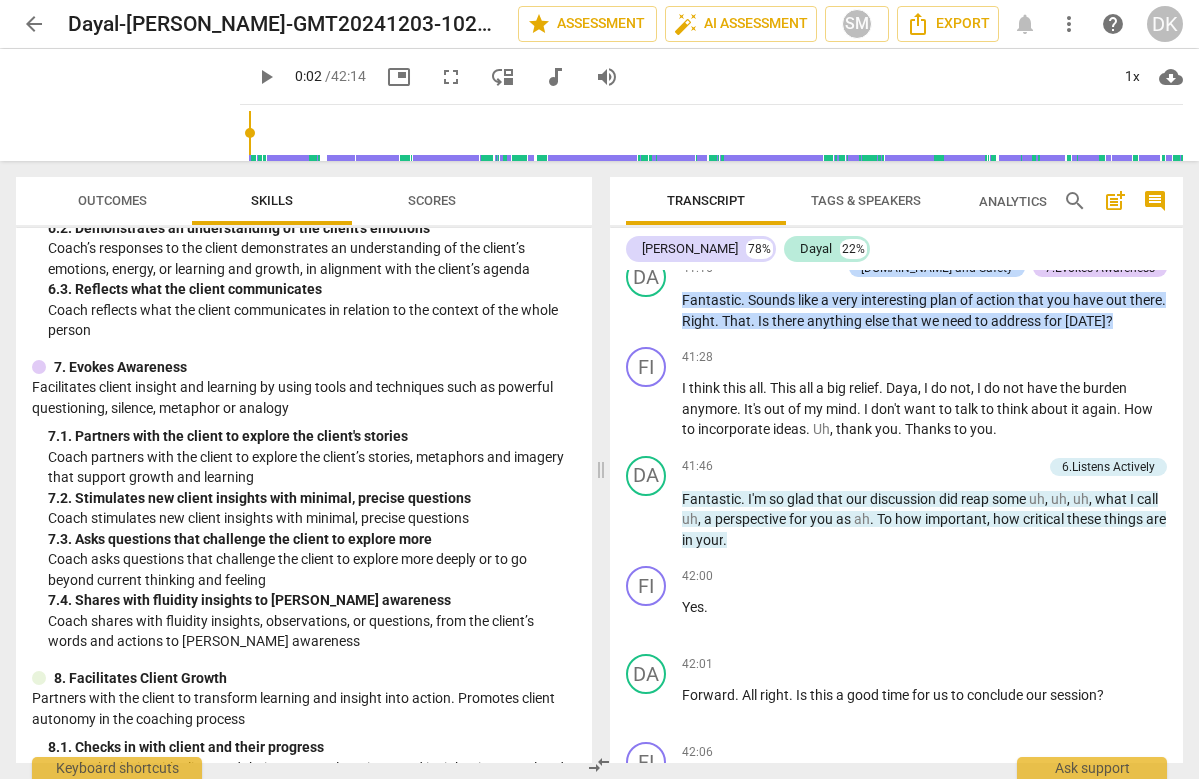 click 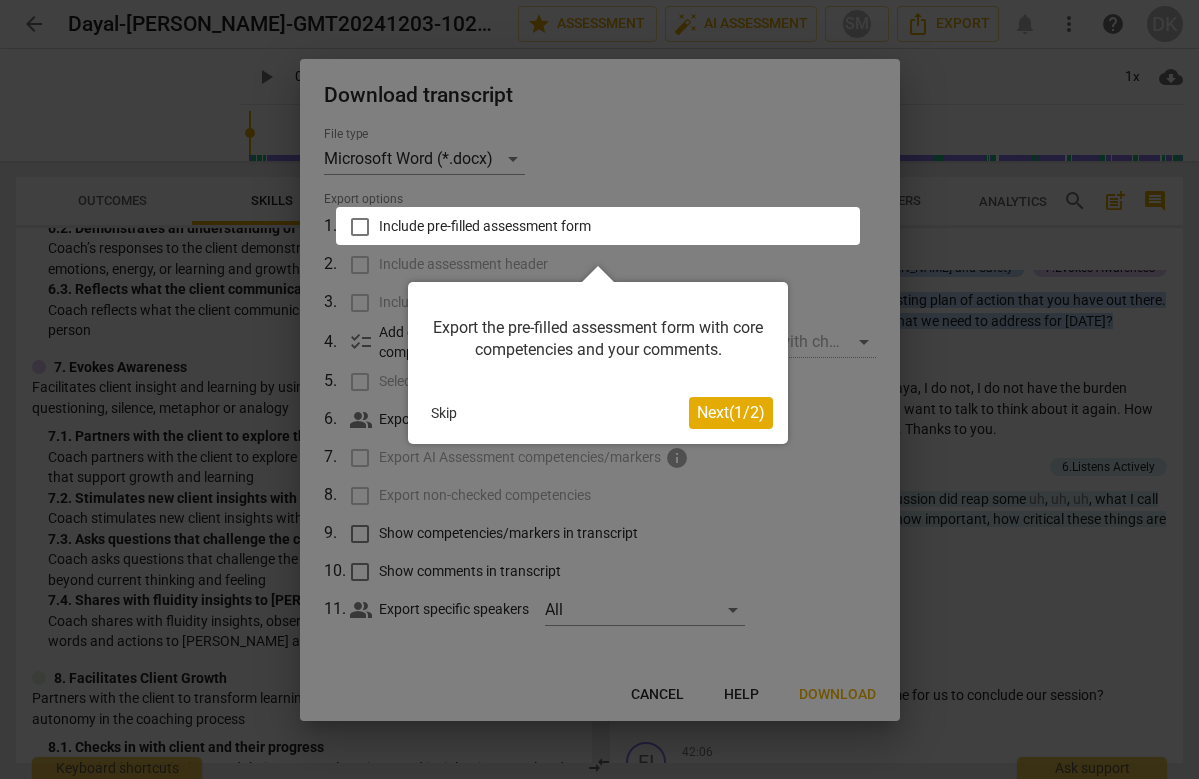 click on "Next  ( 1 / 2 )" at bounding box center [731, 412] 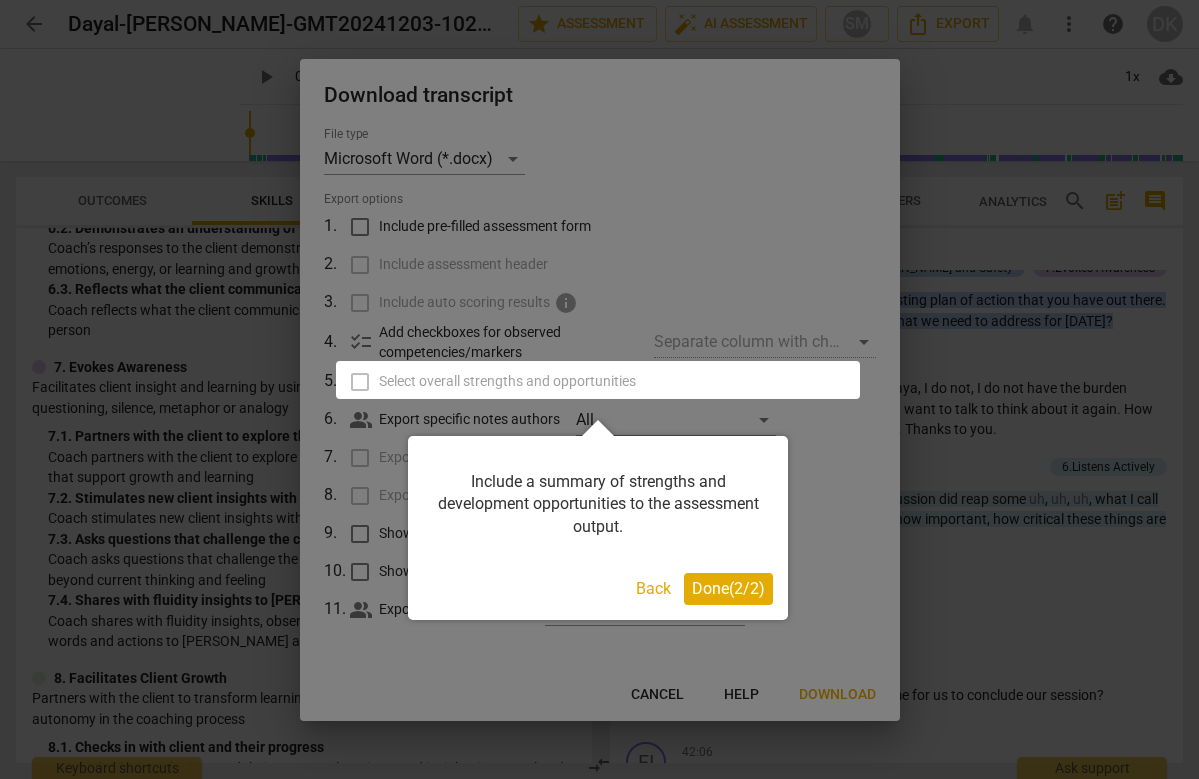 click on "Done  ( 2 / 2 )" at bounding box center (728, 588) 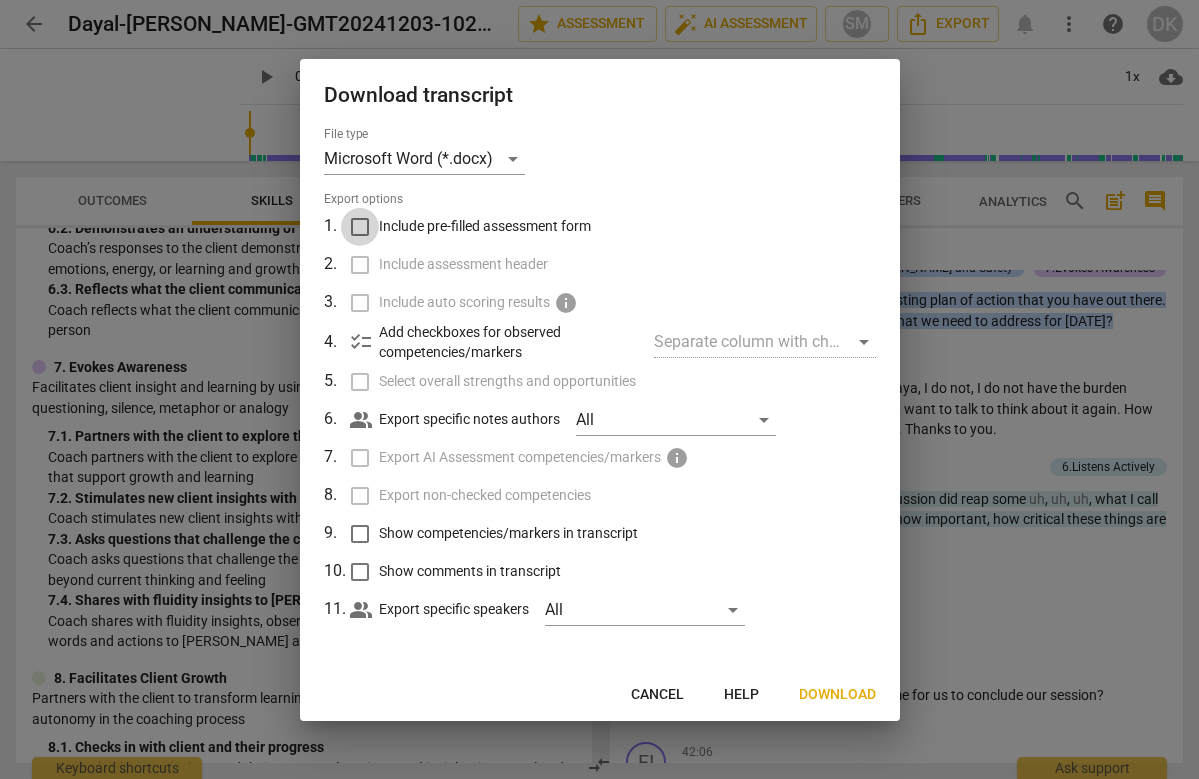 click on "Include pre-filled assessment form" at bounding box center (360, 227) 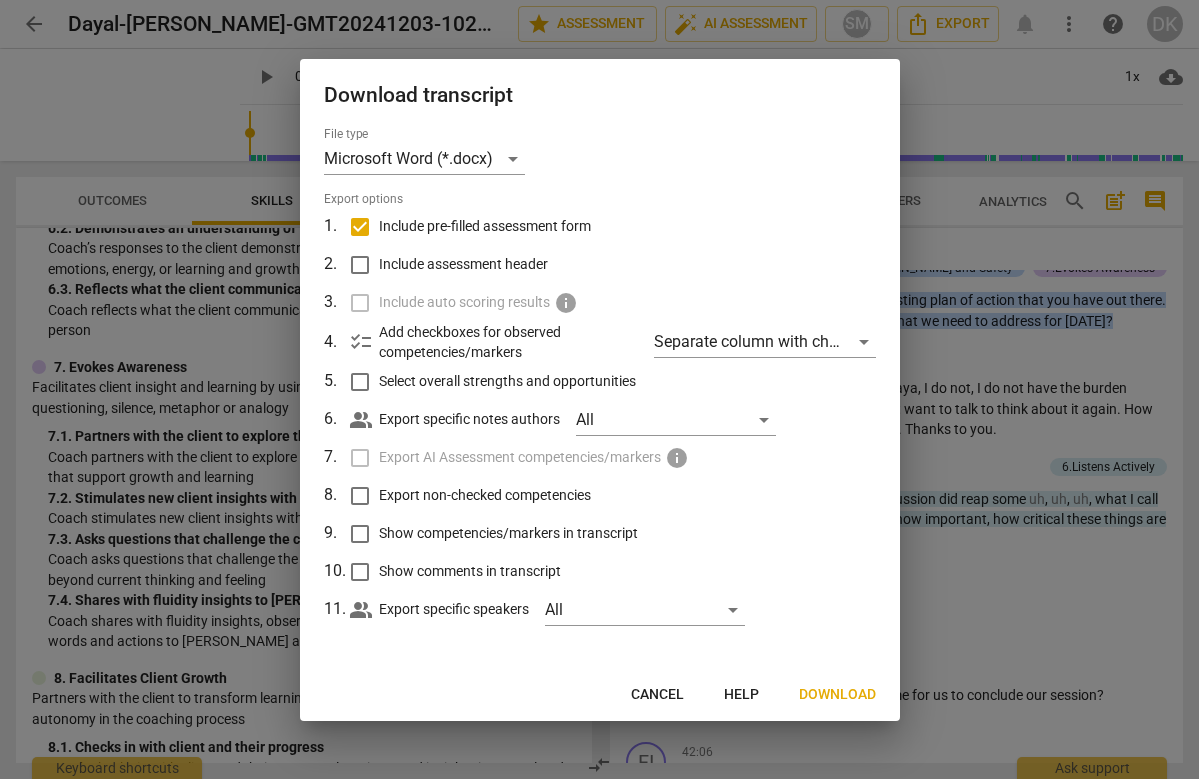 click on "Include assessment header" at bounding box center [360, 265] 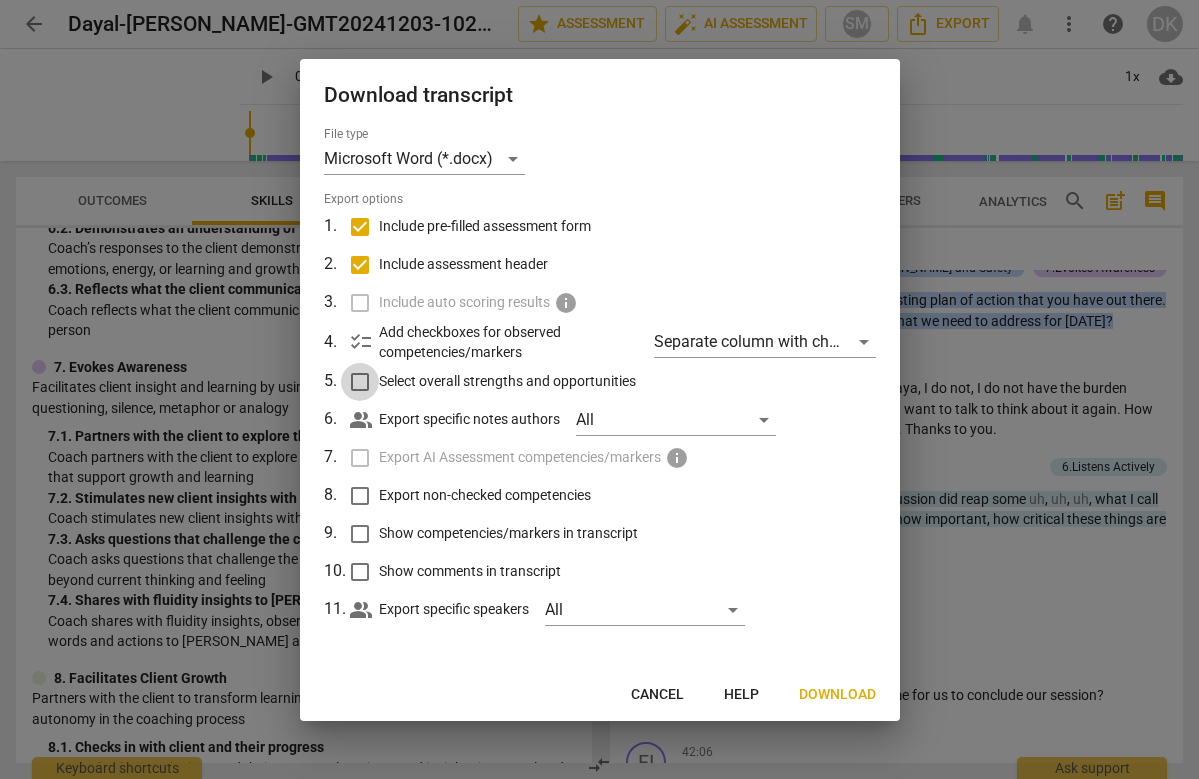 click on "Select overall strengths and opportunities" at bounding box center [360, 382] 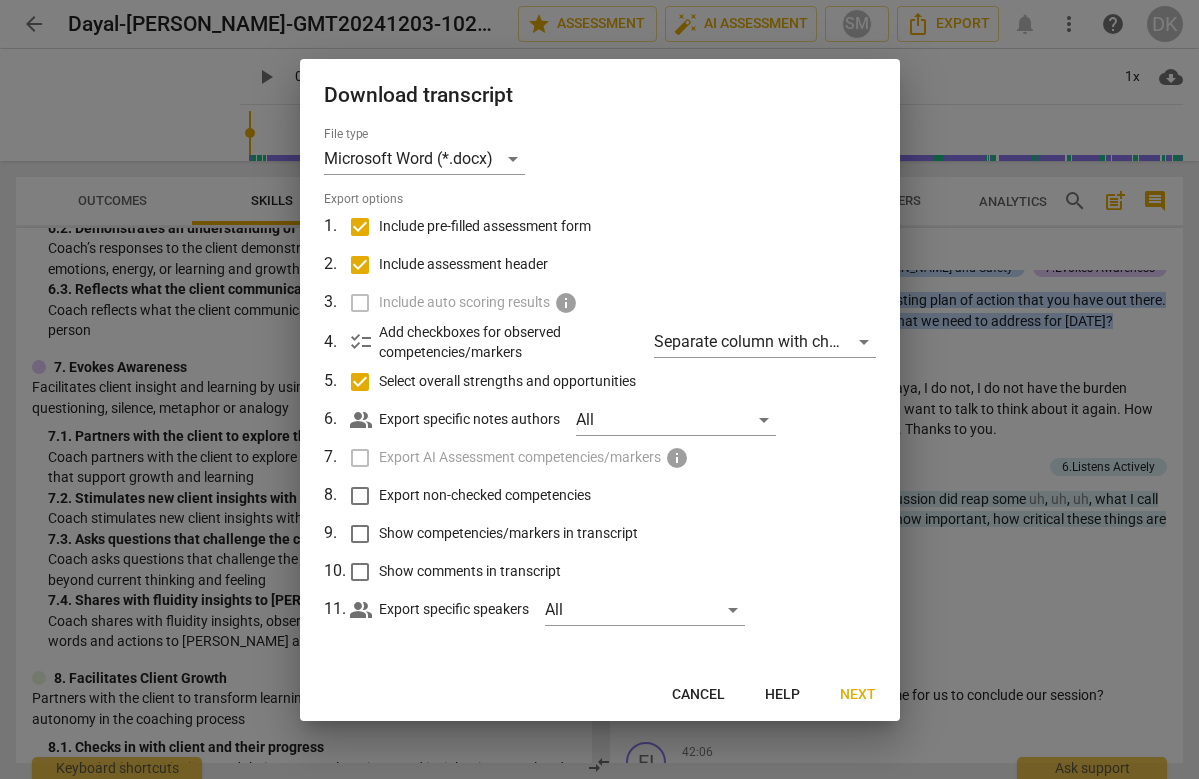 click on "Select overall strengths and opportunities" at bounding box center (360, 382) 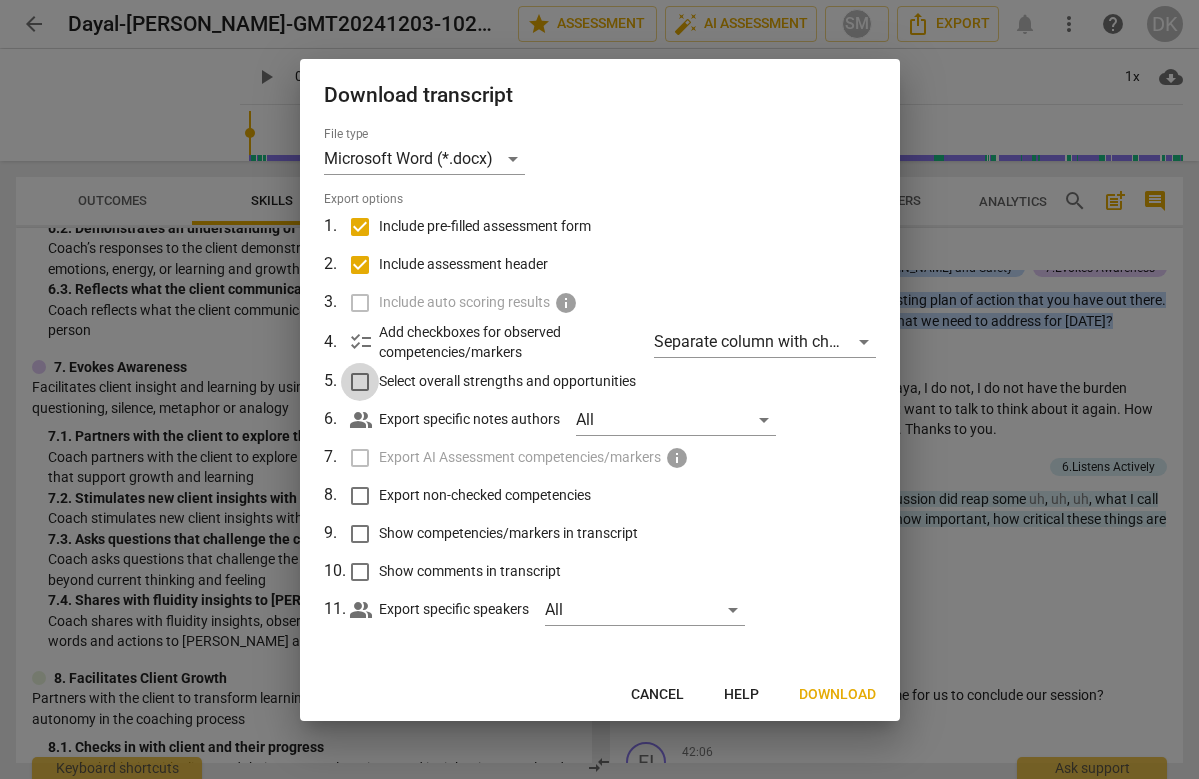 click on "Select overall strengths and opportunities" at bounding box center [360, 382] 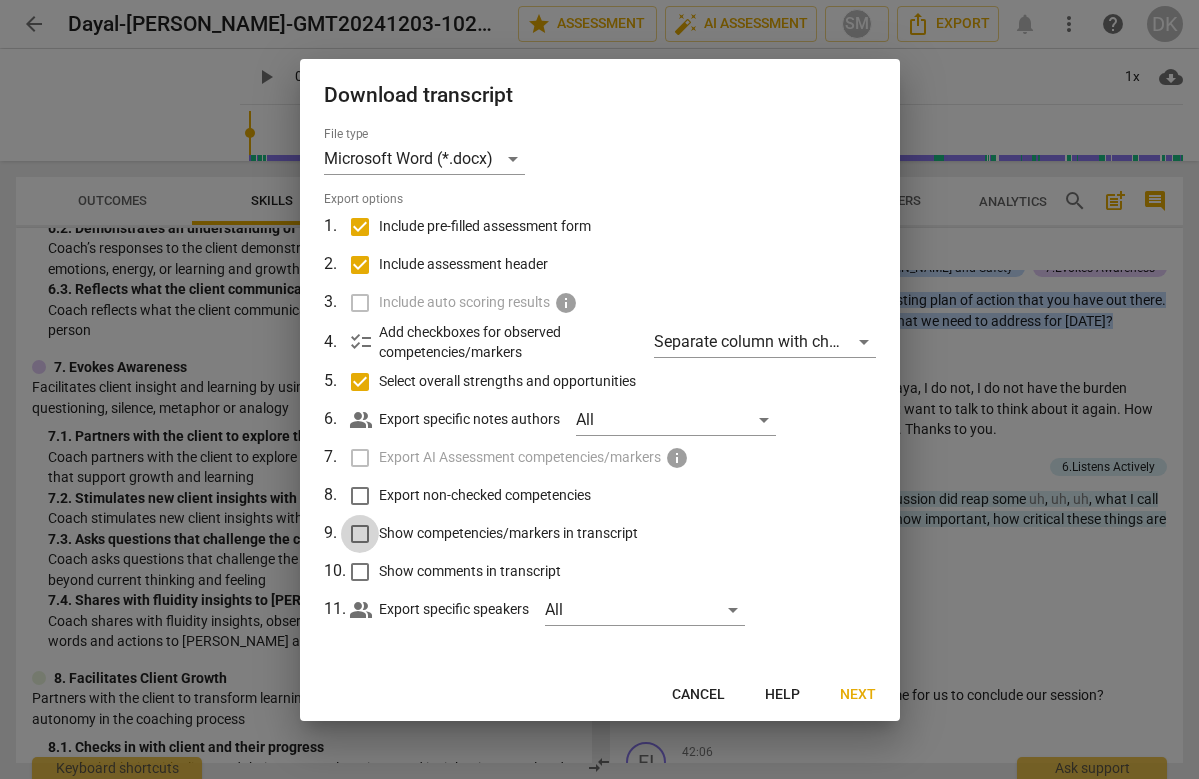 click on "Show competencies/markers in transcript" at bounding box center [360, 534] 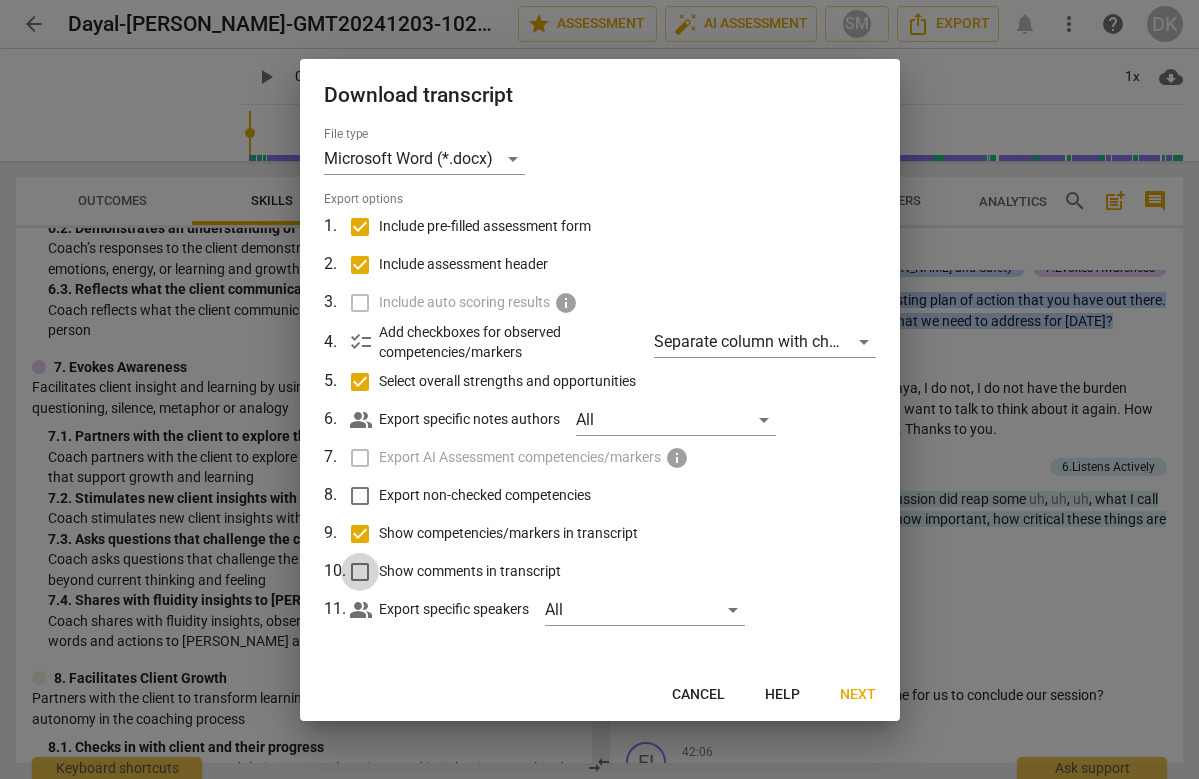 click on "Show comments in transcript" at bounding box center (360, 572) 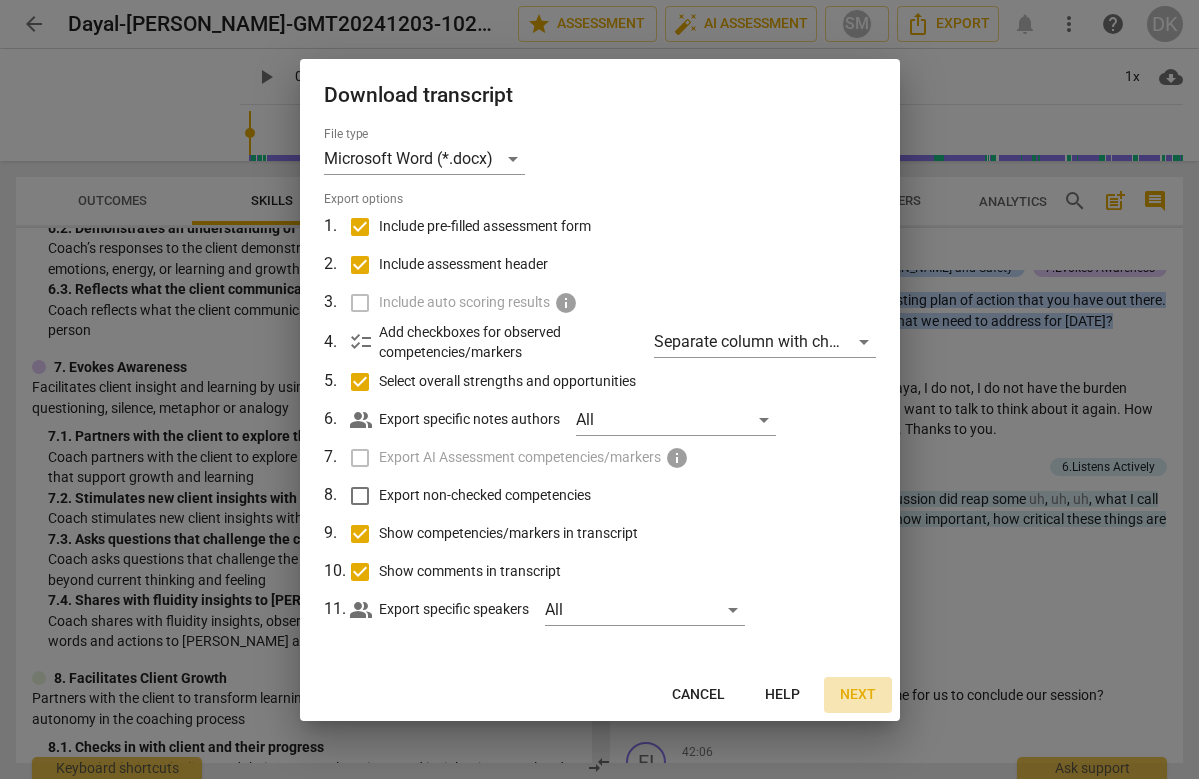 click on "Next" at bounding box center (858, 695) 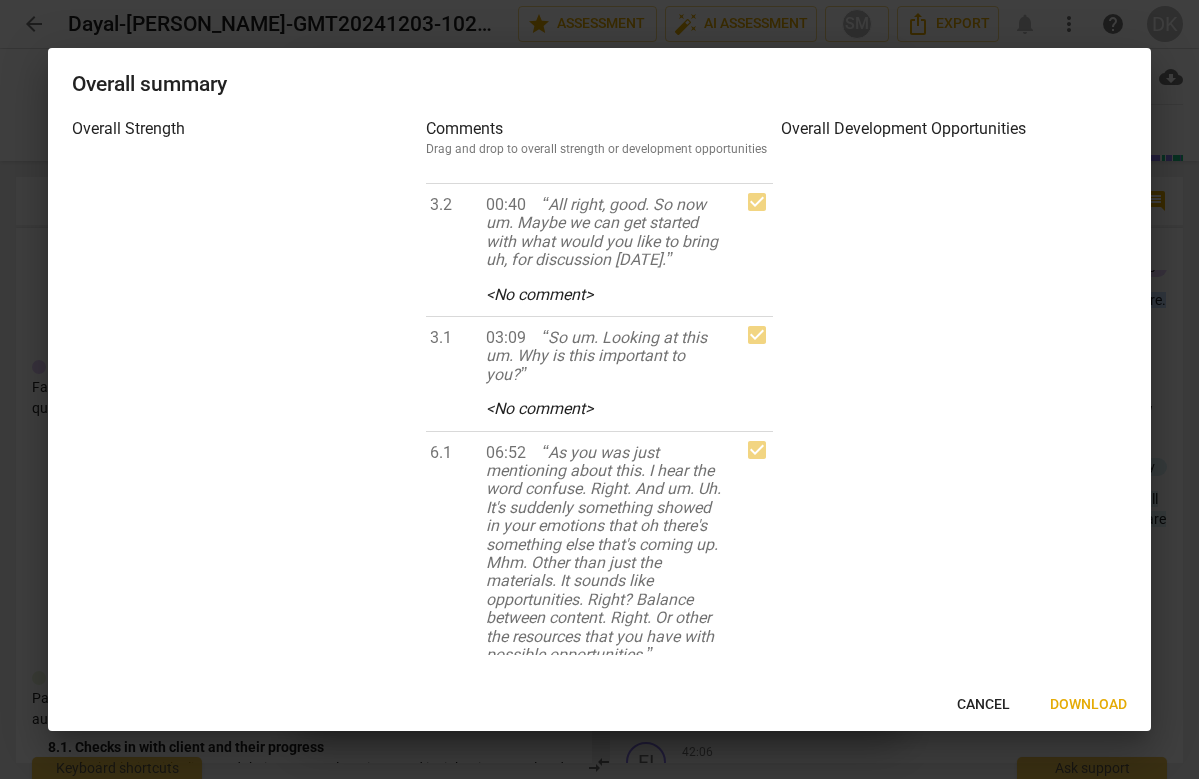 scroll, scrollTop: 0, scrollLeft: 0, axis: both 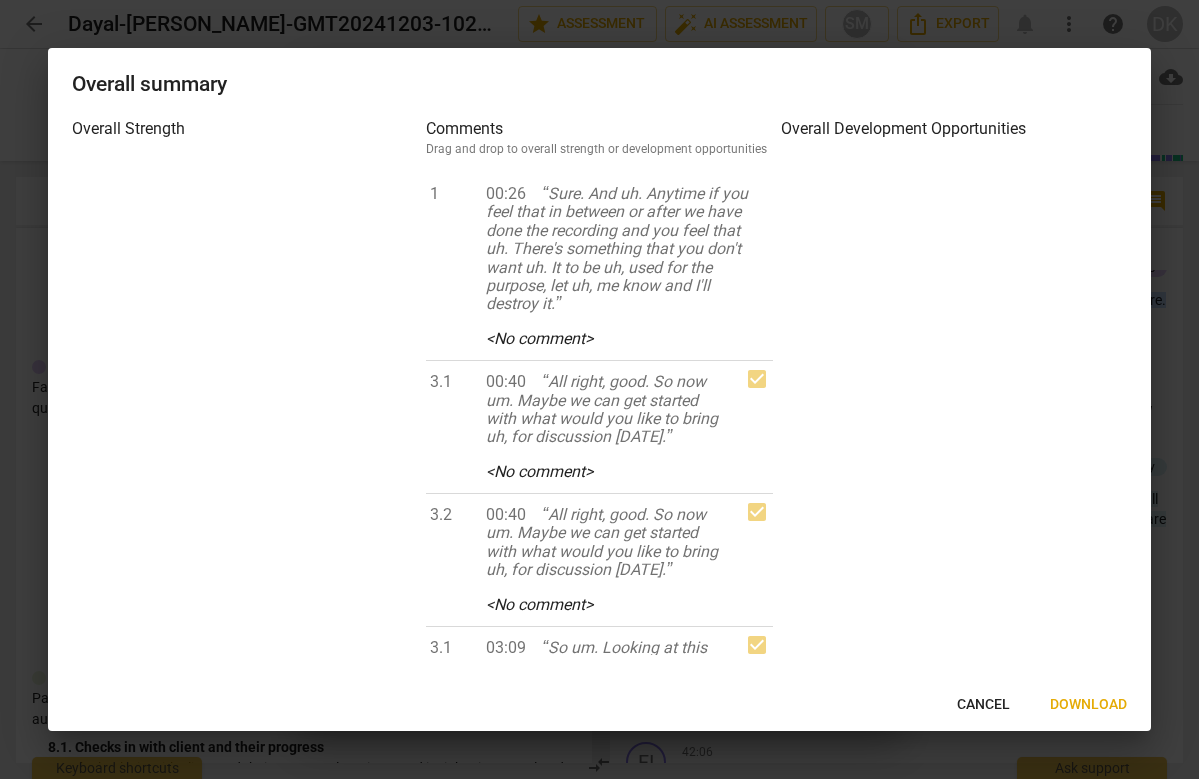 click on "Download" at bounding box center [1088, 705] 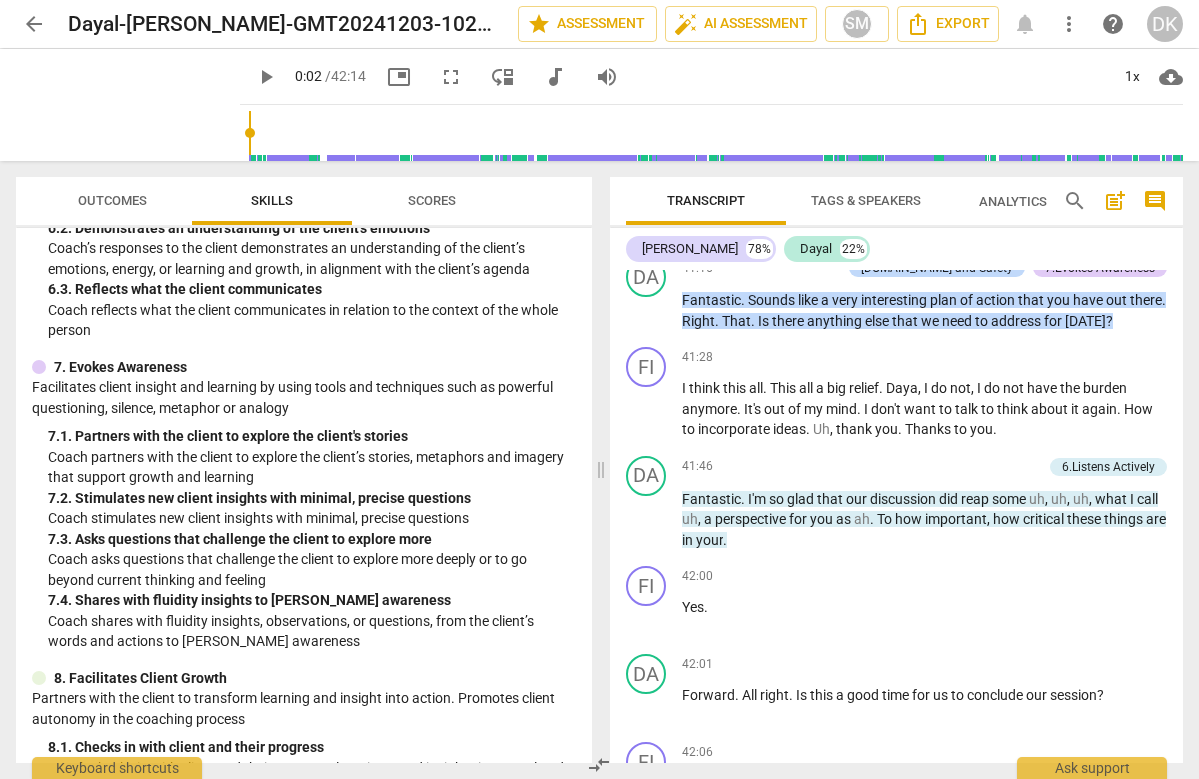 click on "more_vert" at bounding box center (1069, 24) 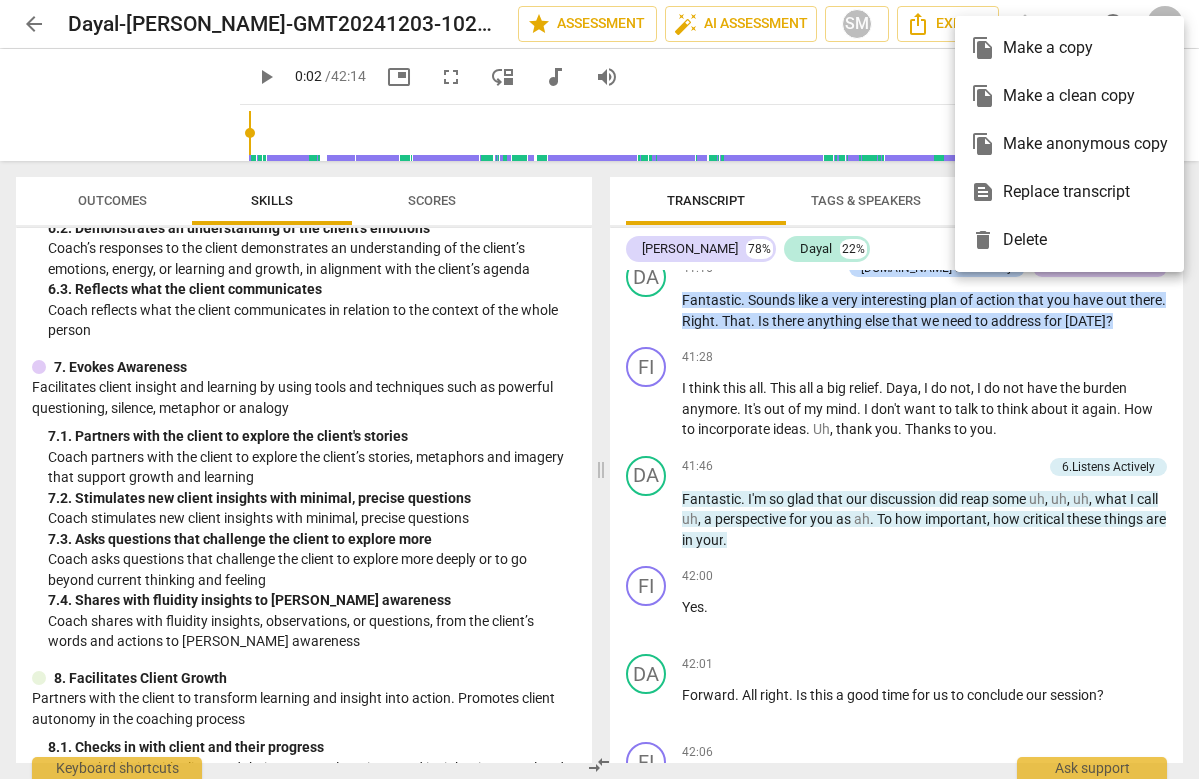 click at bounding box center (599, 389) 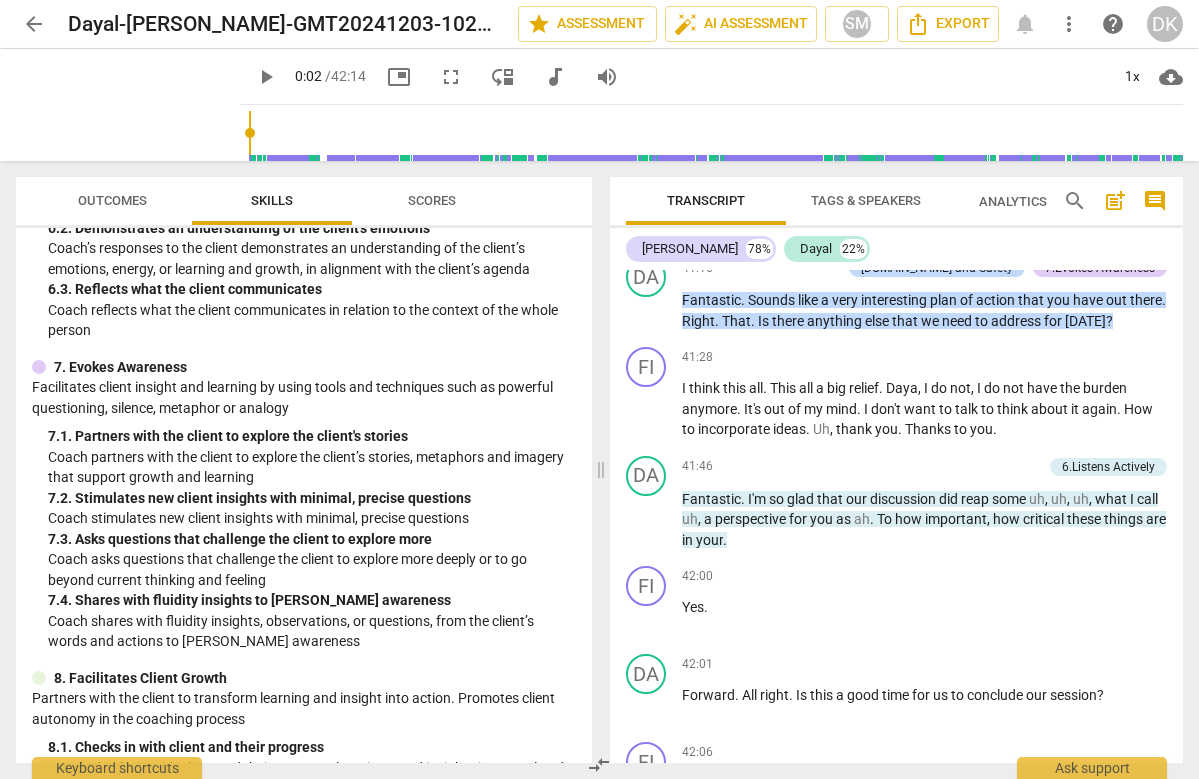 click on "DK" at bounding box center (1165, 24) 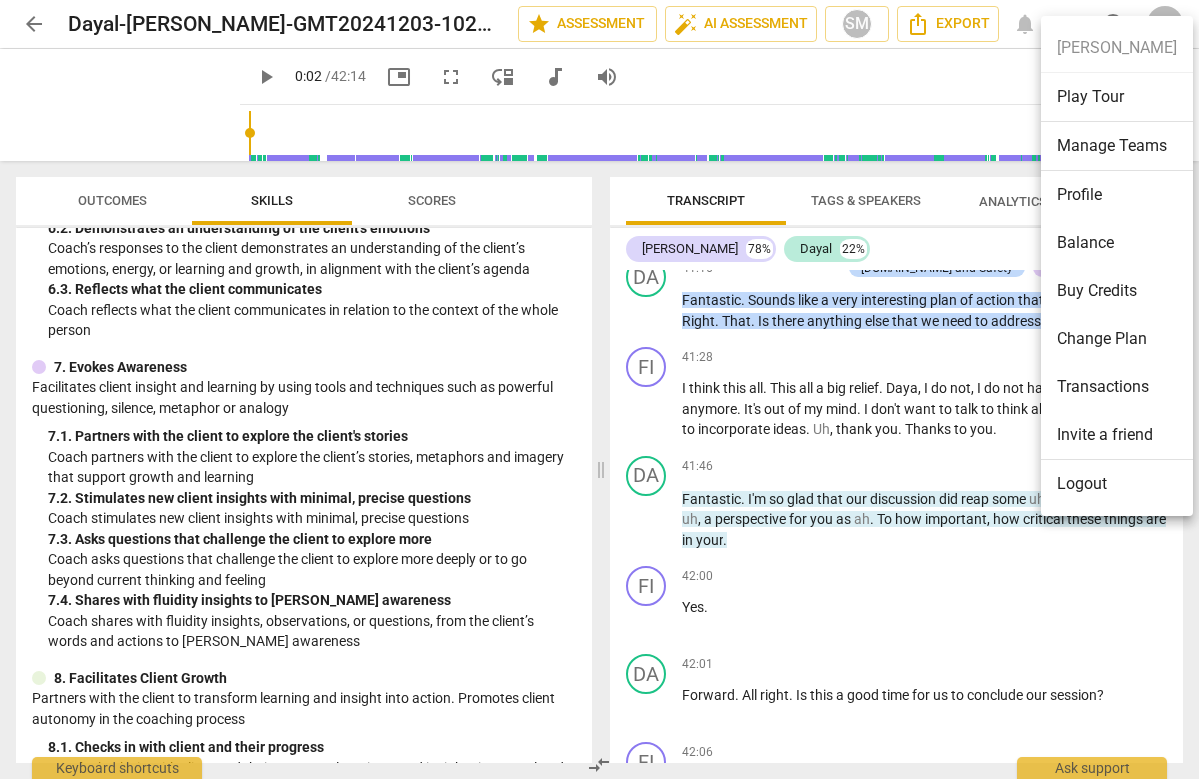 click at bounding box center [599, 389] 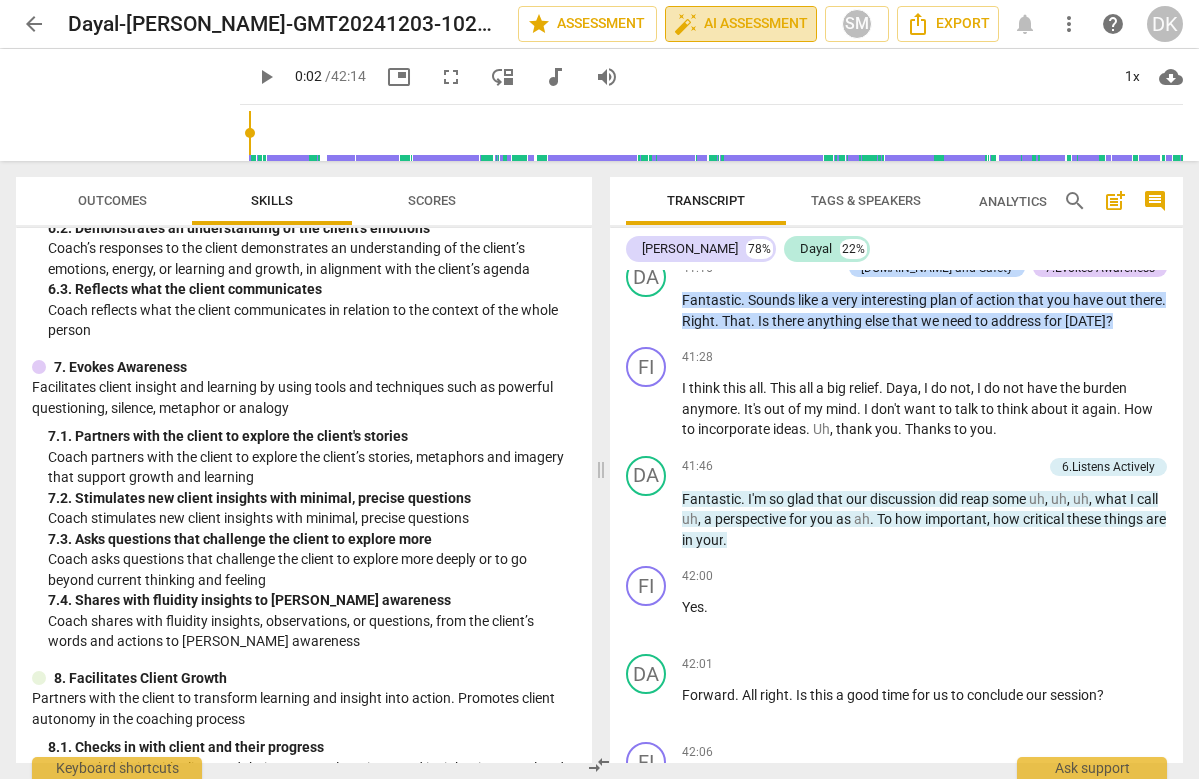 click on "auto_fix_high    AI Assessment" at bounding box center (741, 24) 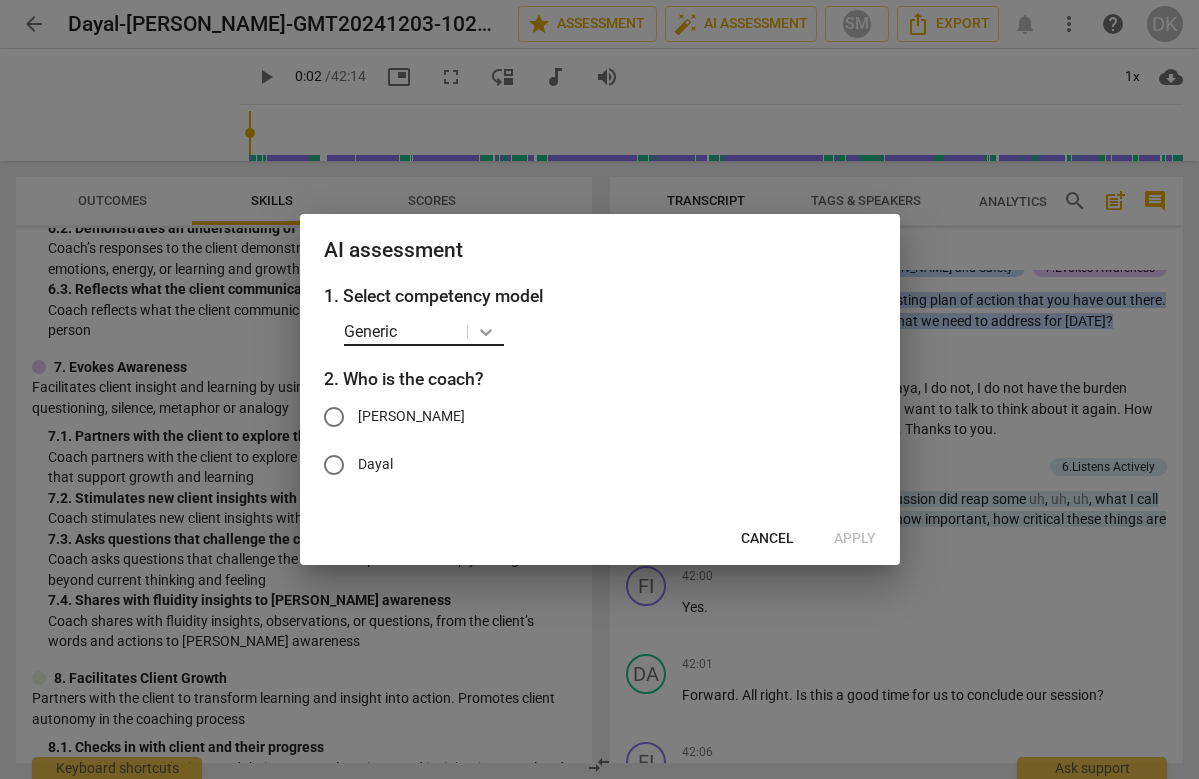 click 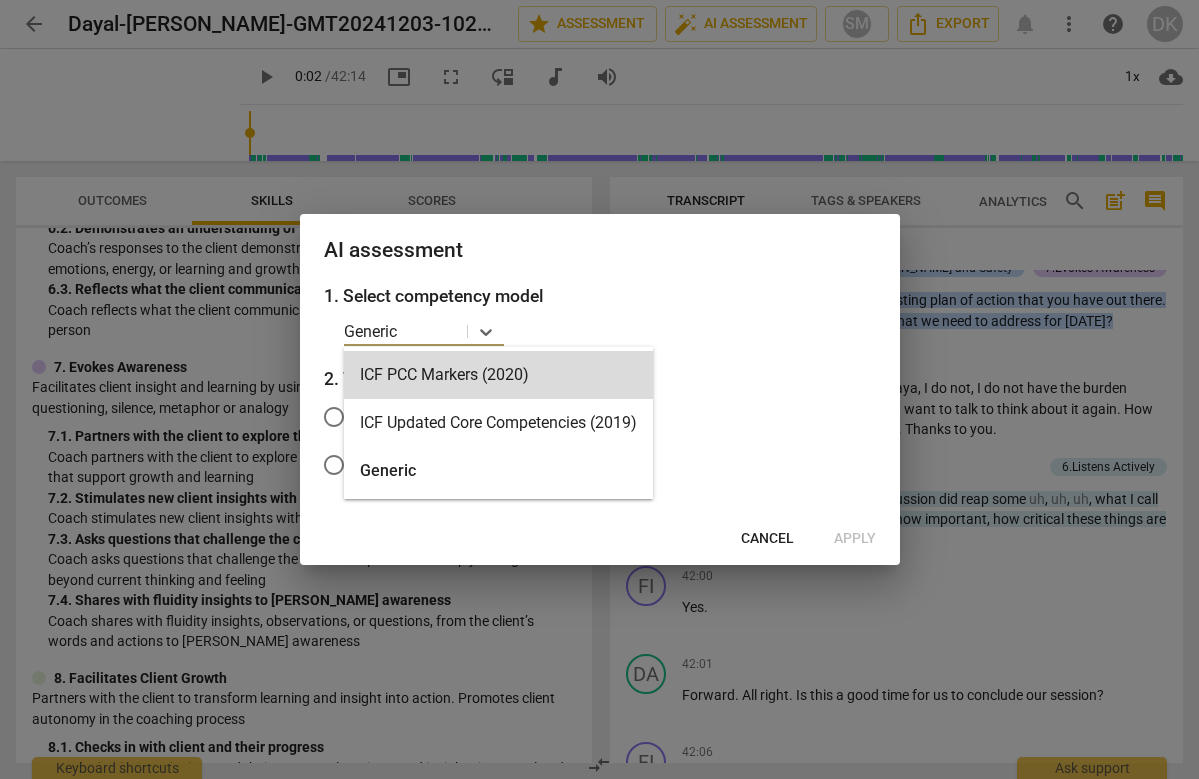 click on "1. Select competency model" at bounding box center [600, 296] 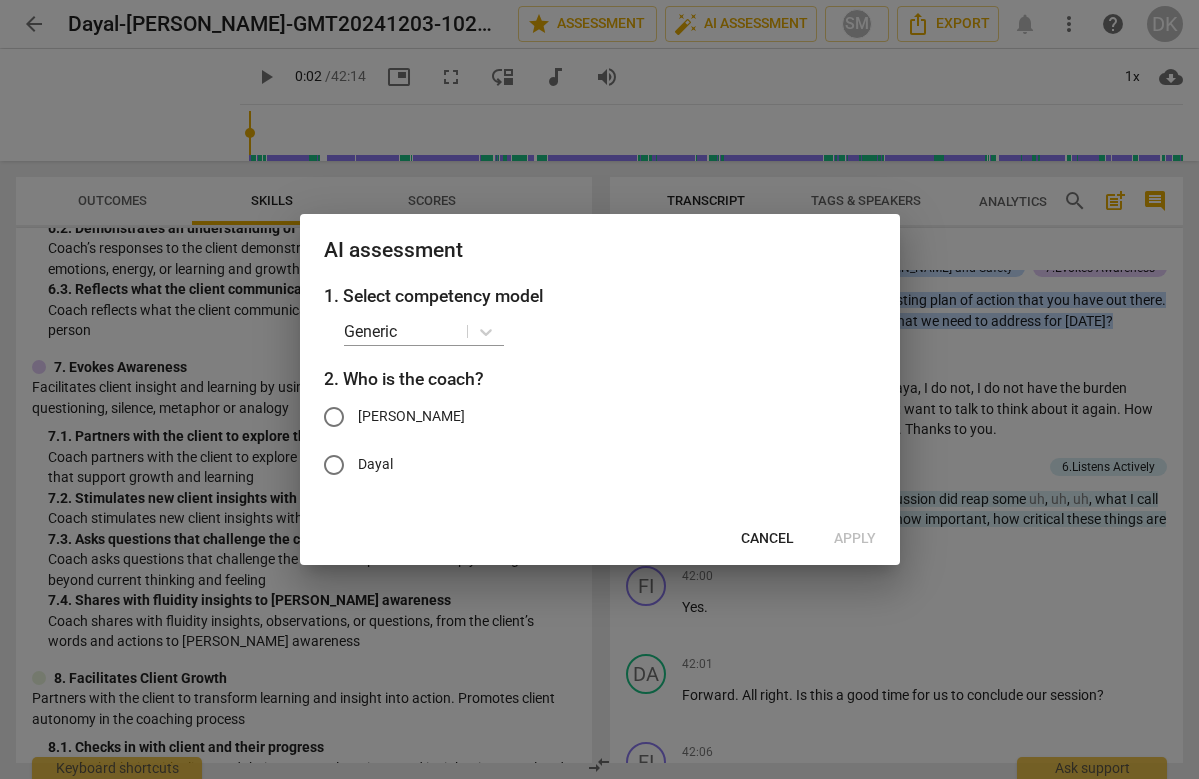click on "Dayal" at bounding box center (334, 465) 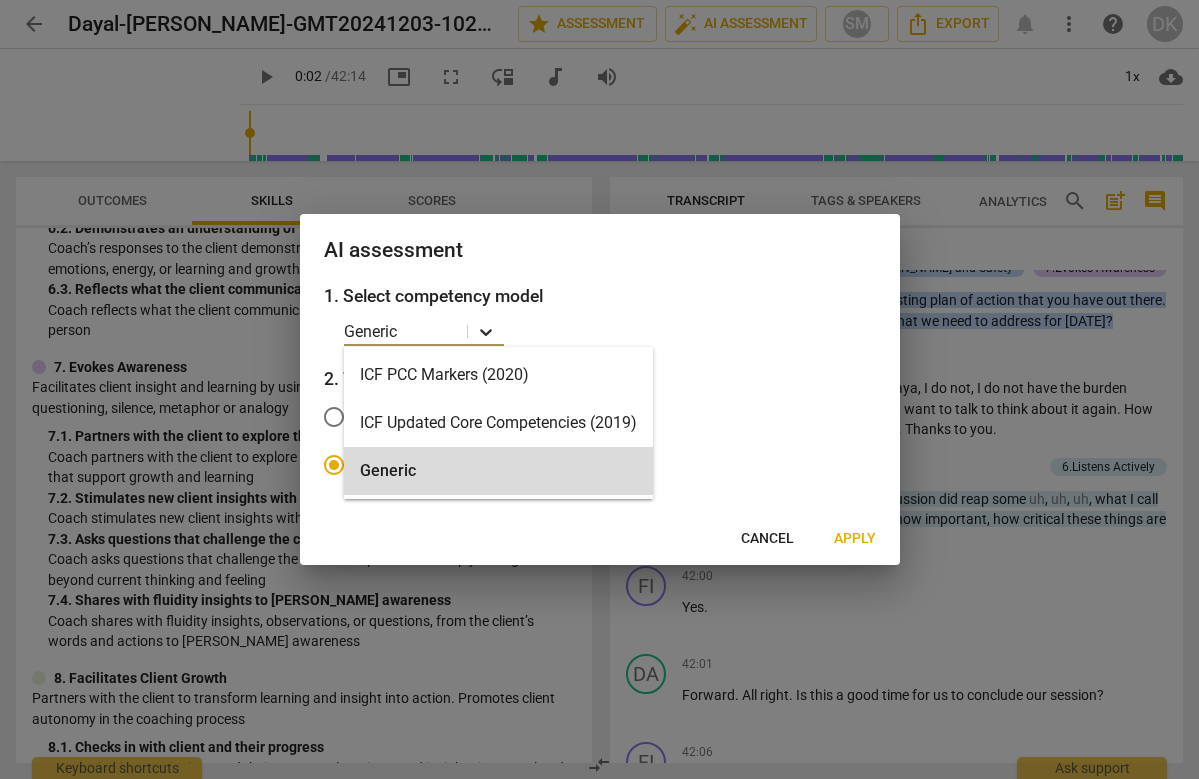 click 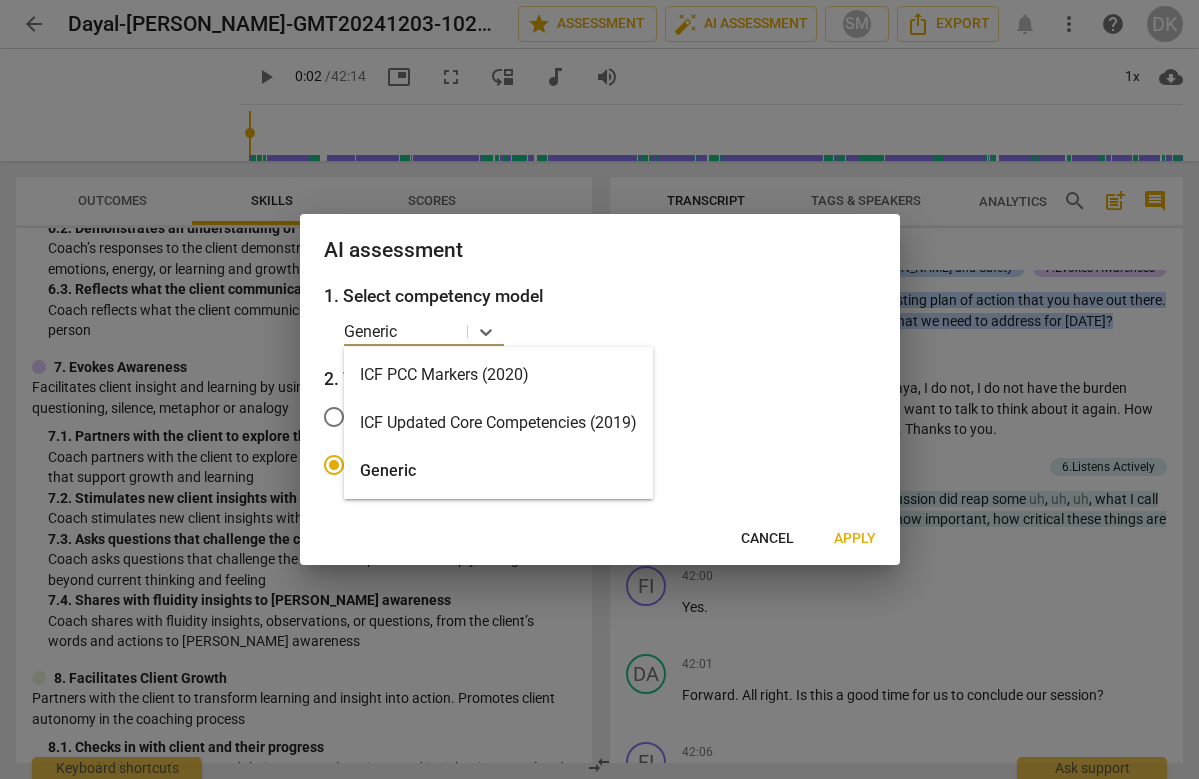 click on "ICF PCC Markers (2020)" at bounding box center (498, 375) 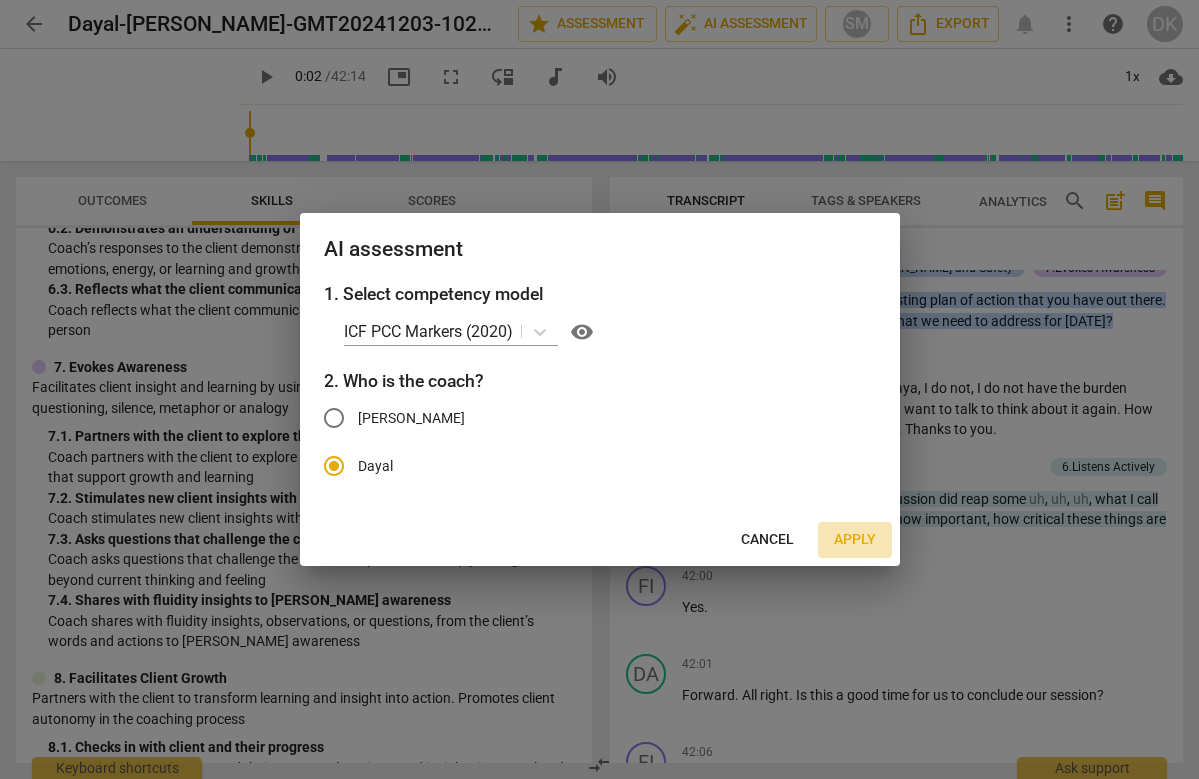 click on "Apply" at bounding box center [855, 540] 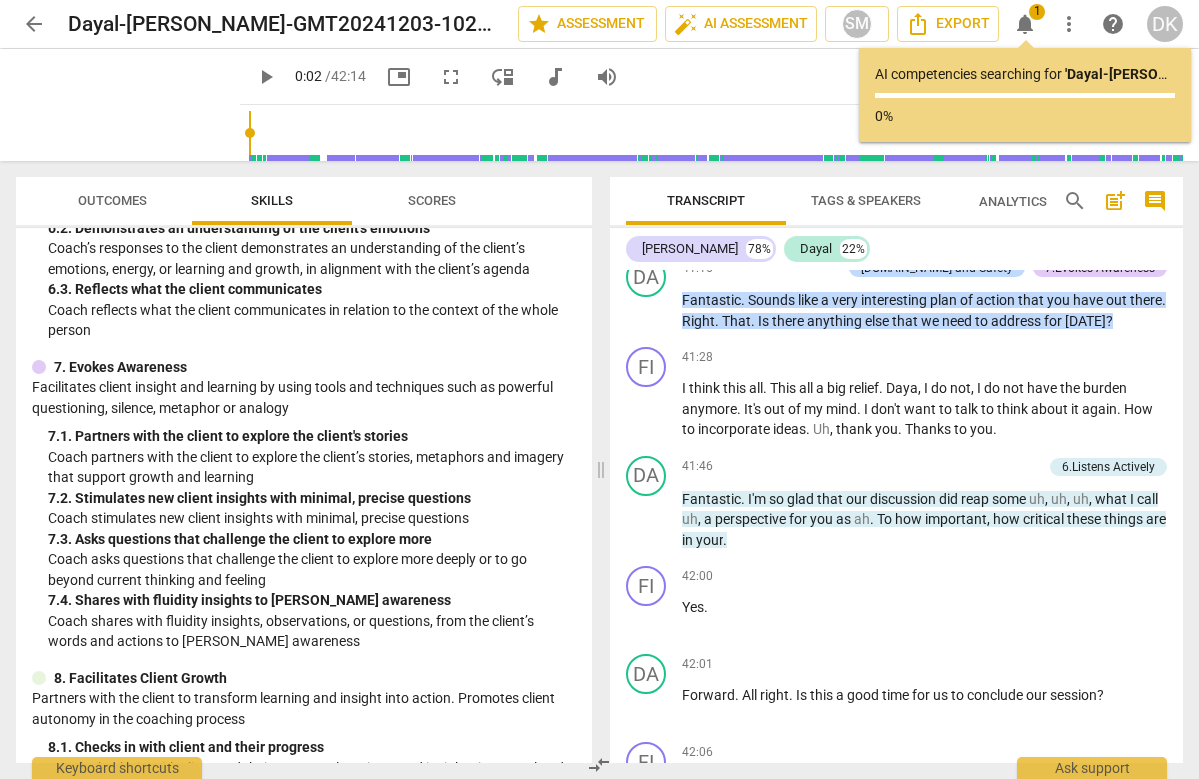 type 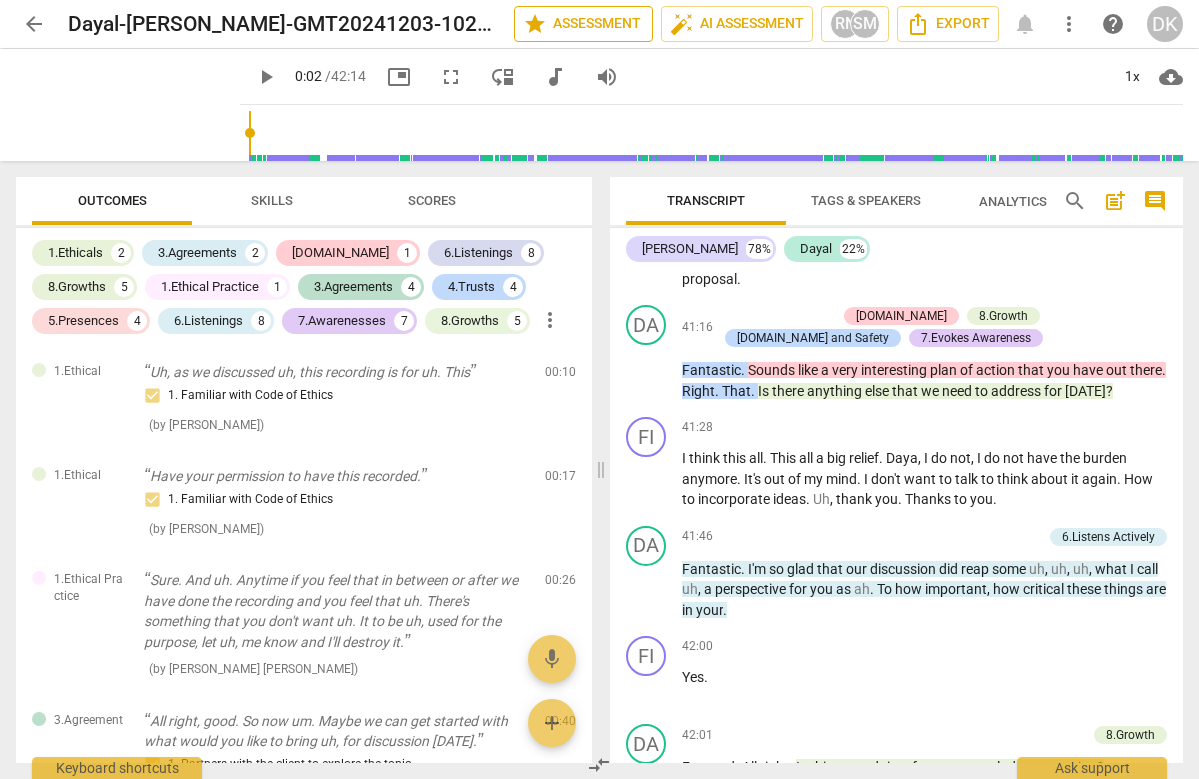 type on "0" 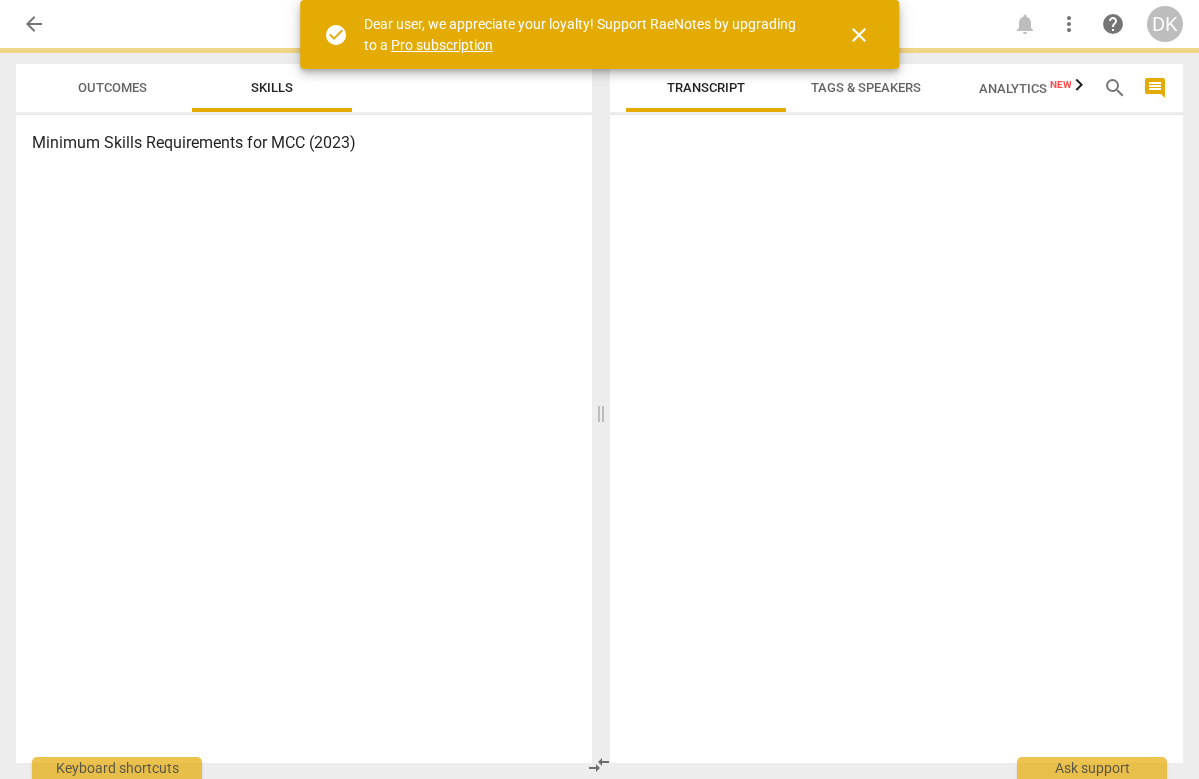 scroll, scrollTop: 0, scrollLeft: 0, axis: both 